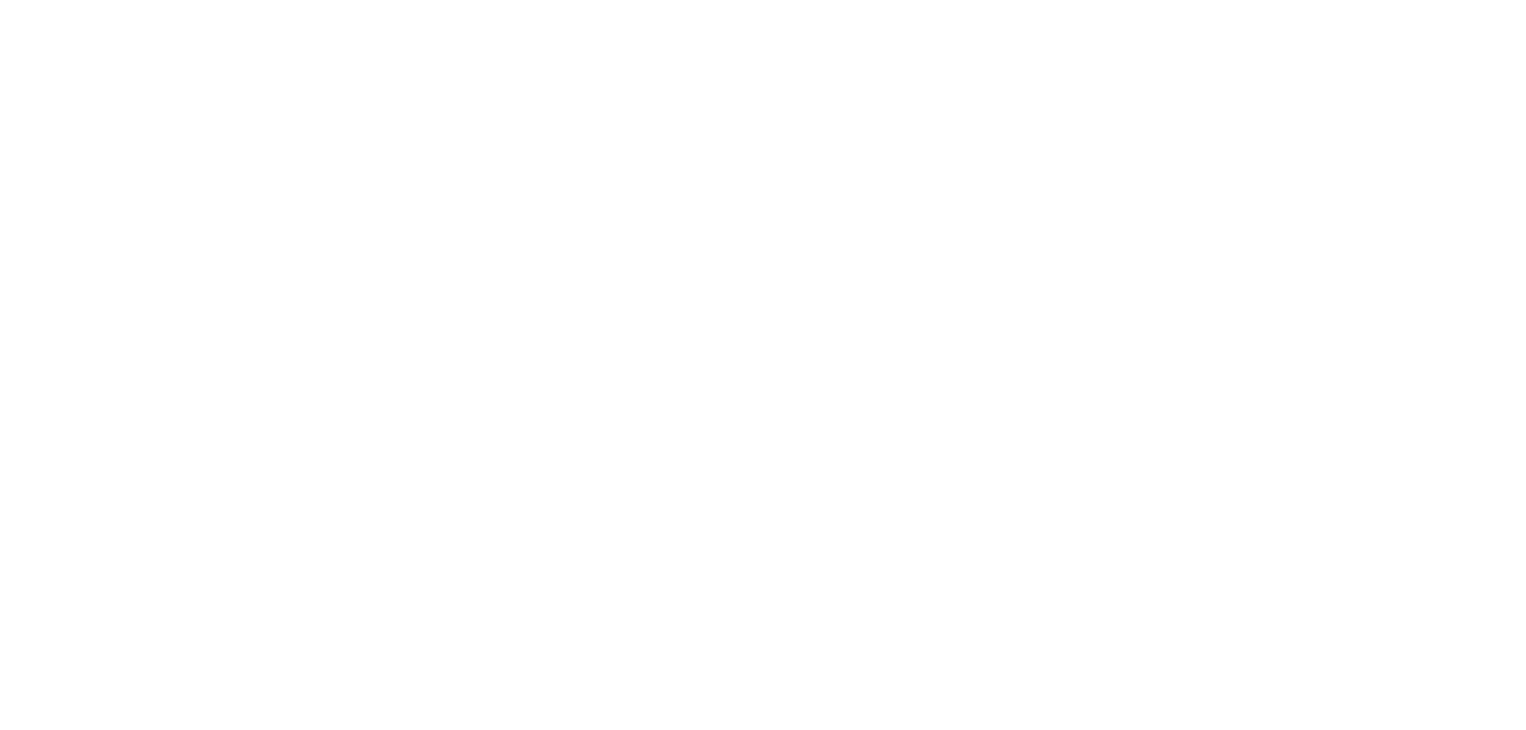 scroll, scrollTop: 0, scrollLeft: 0, axis: both 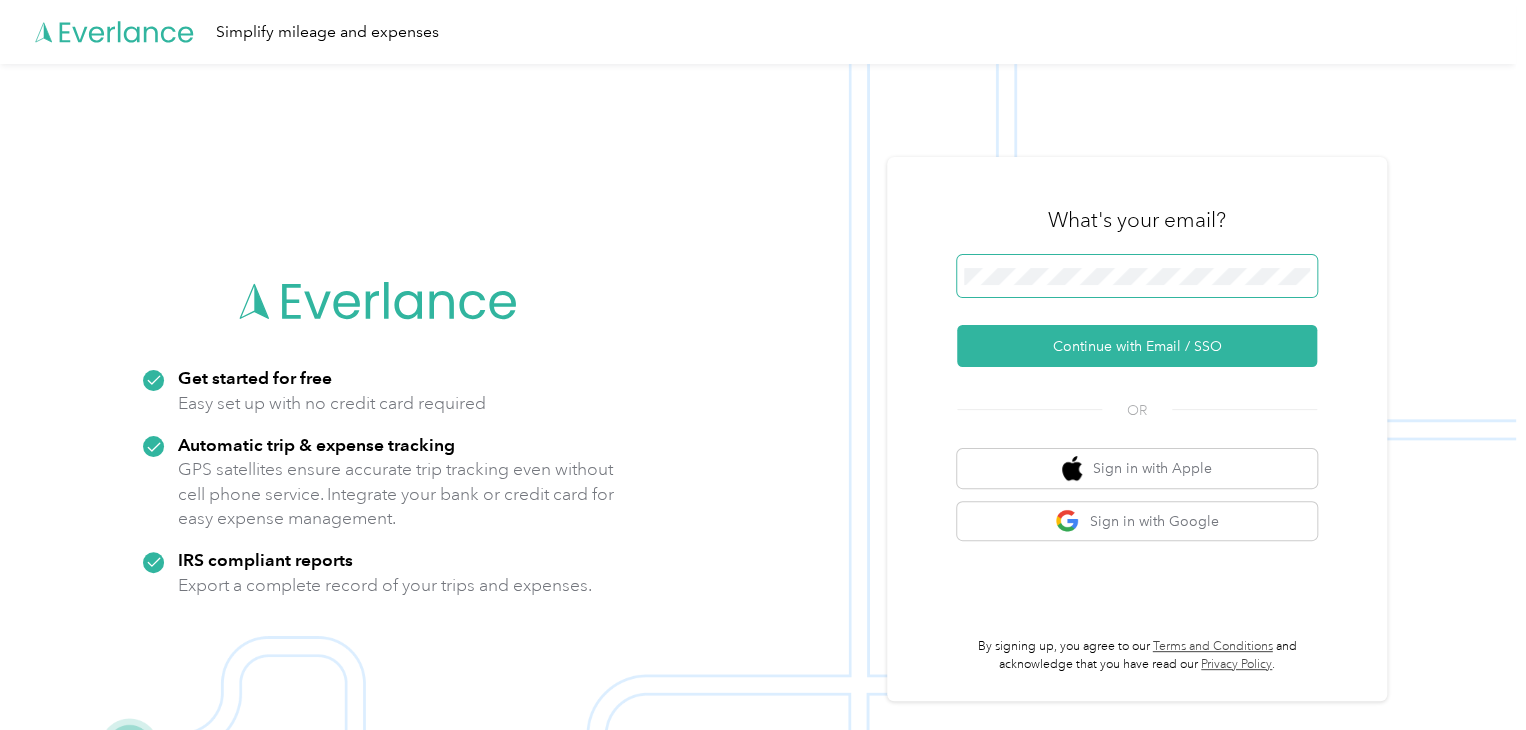 click at bounding box center (1137, 276) 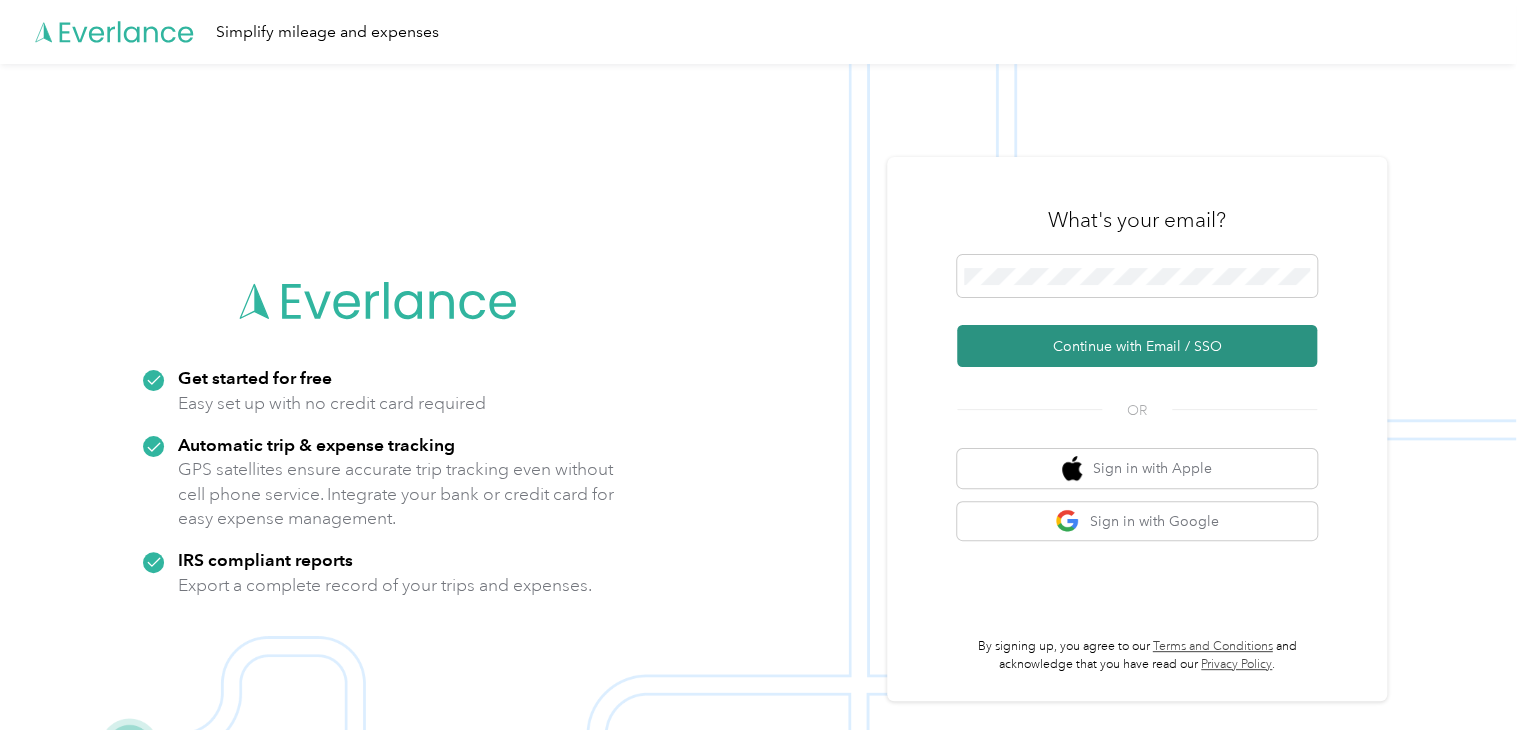 click on "Continue with Email / SSO" at bounding box center [1137, 346] 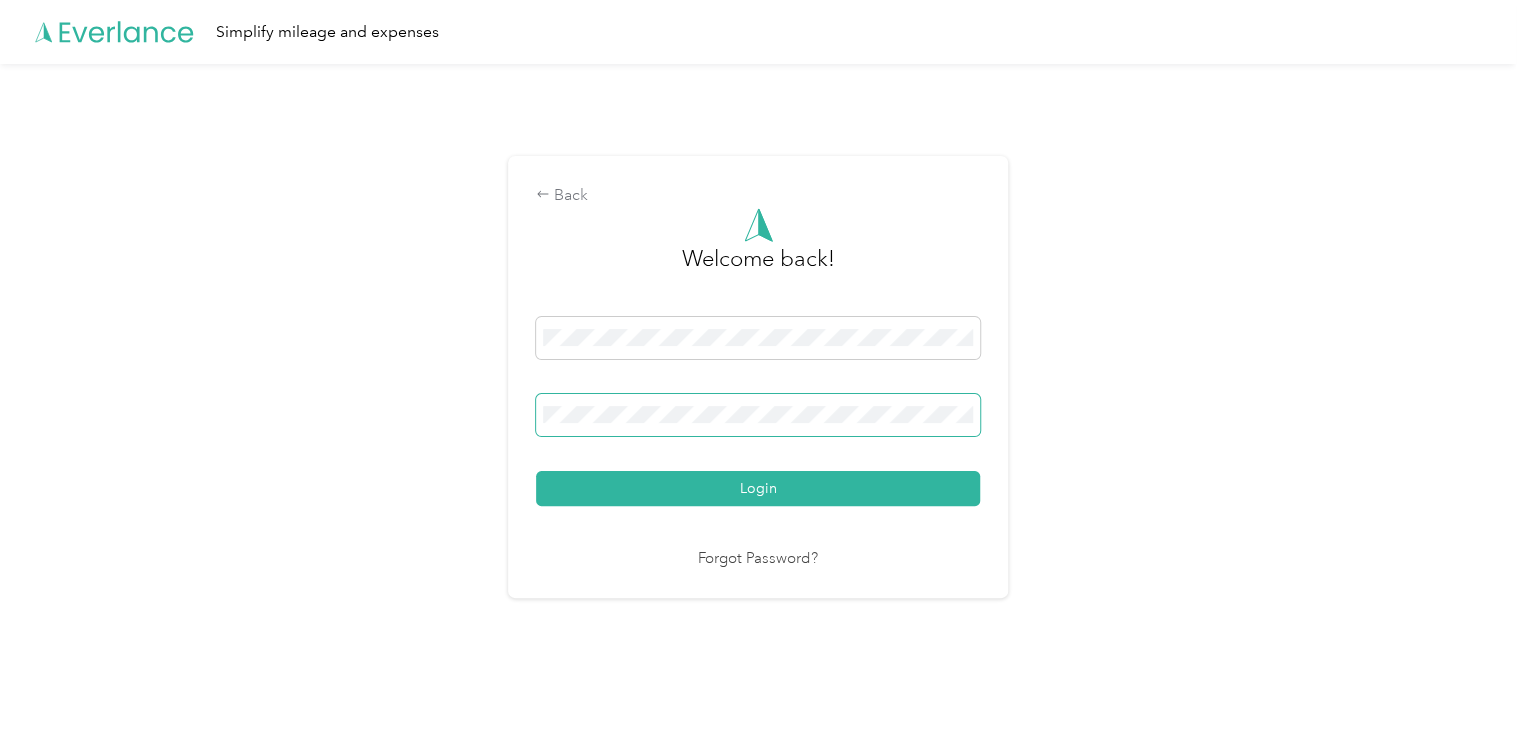click on "Login" at bounding box center (758, 488) 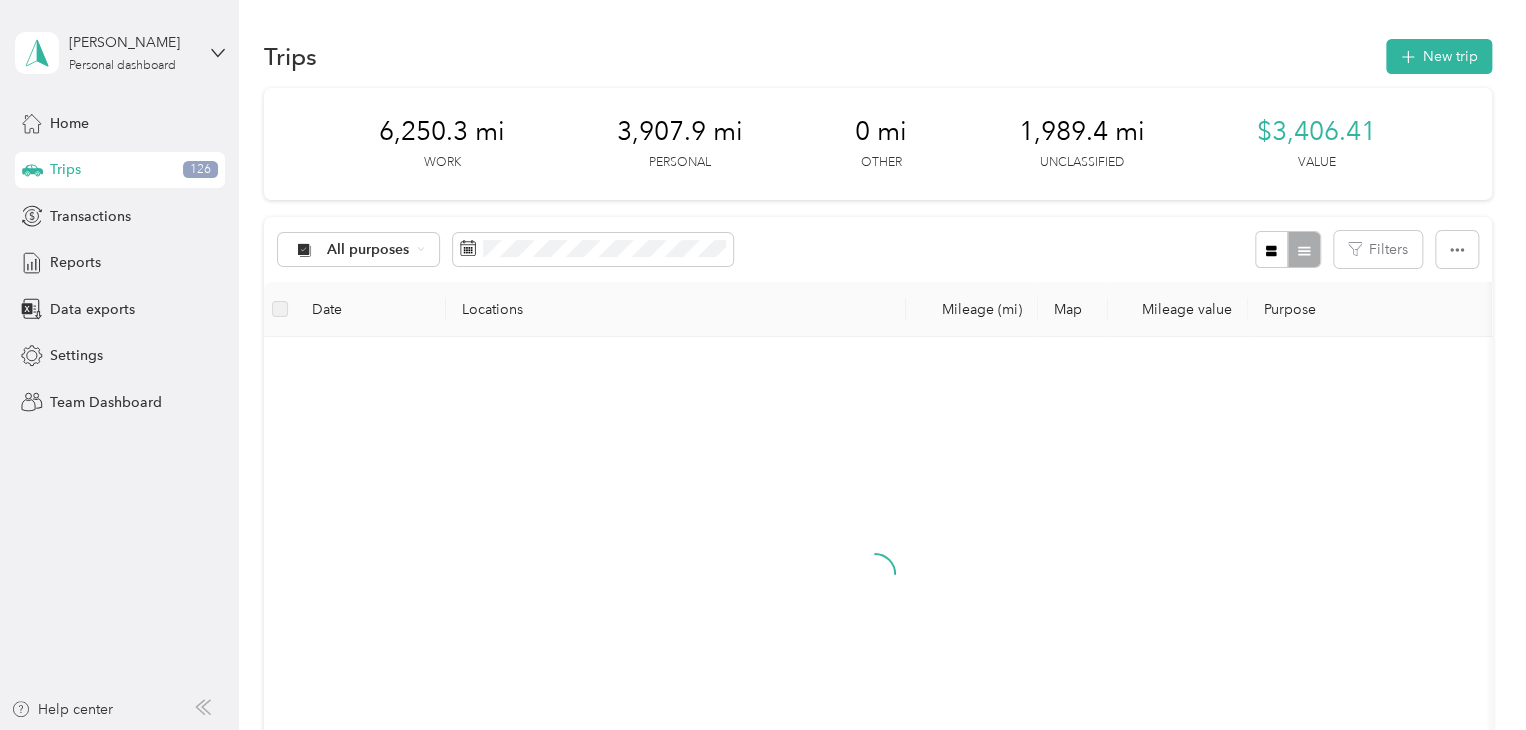 click on "Trips" at bounding box center (65, 169) 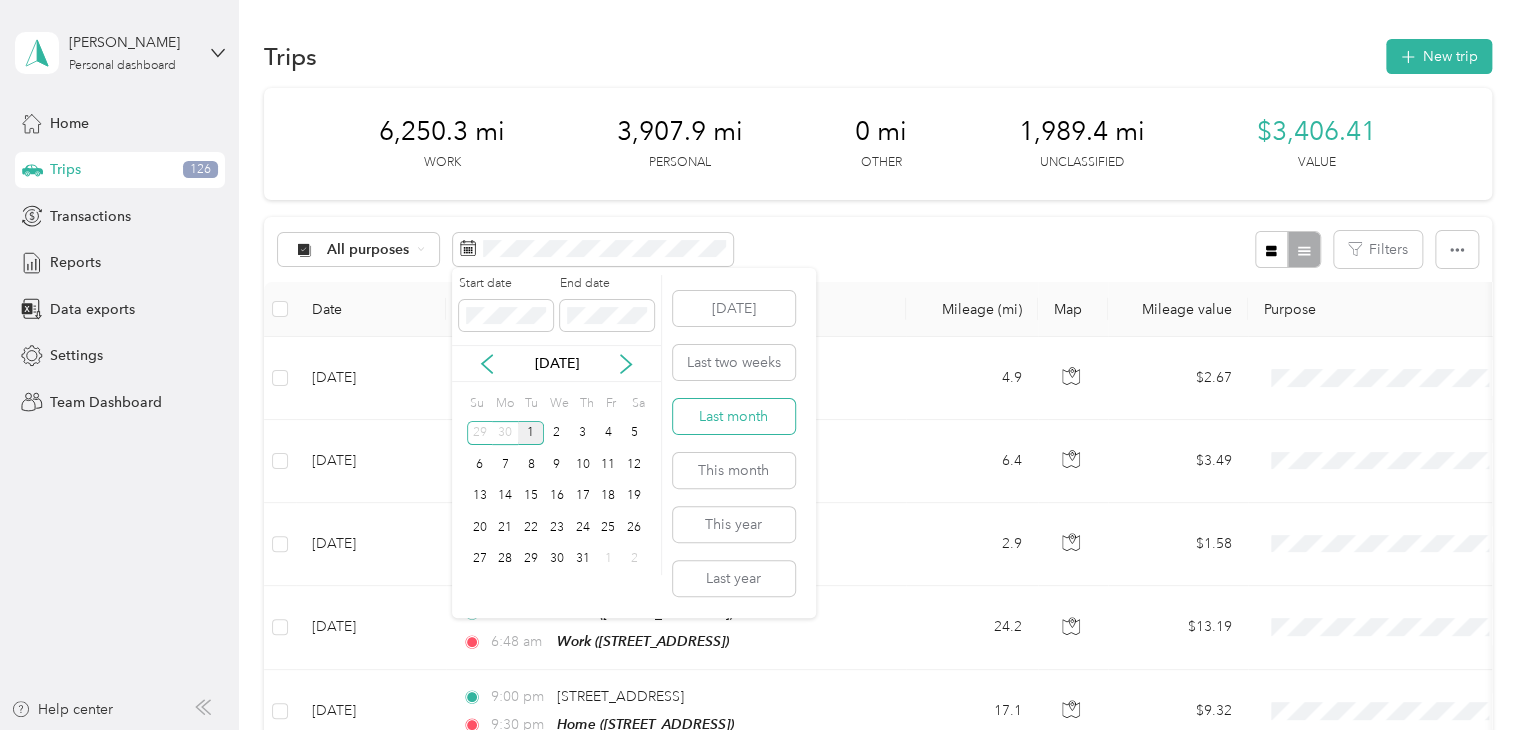 click on "Last month" at bounding box center [734, 416] 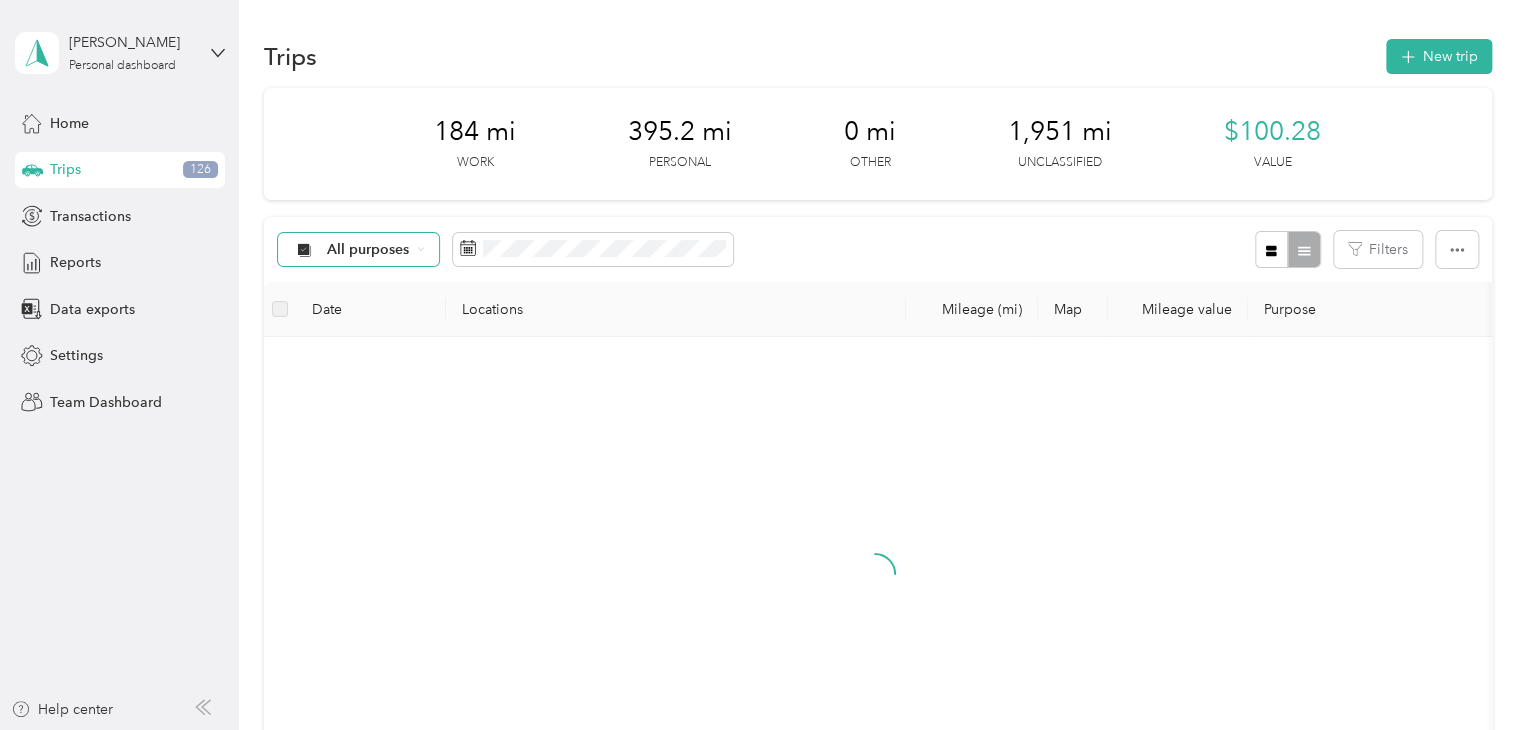 click on "All purposes" at bounding box center (368, 250) 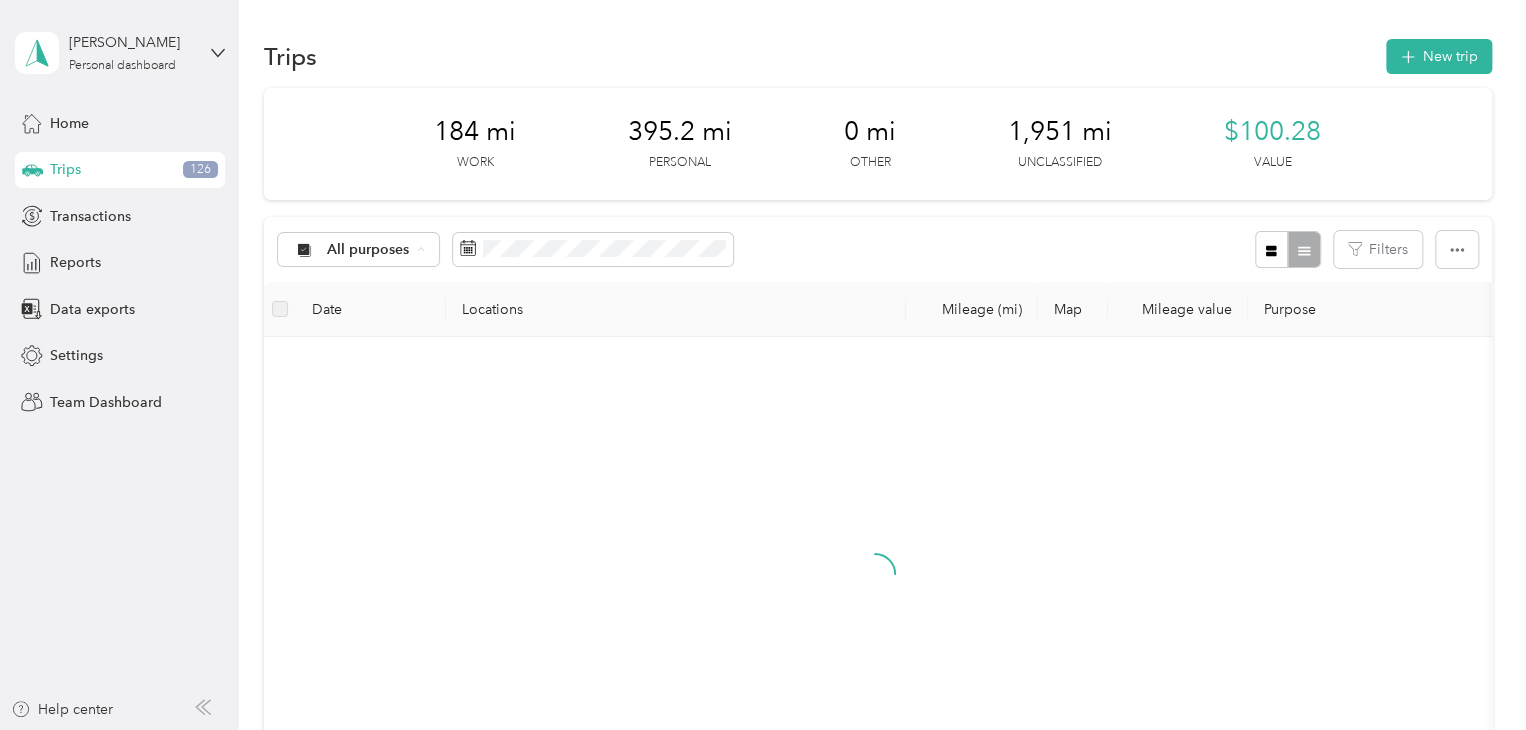 click on "Unclassified" at bounding box center (408, 320) 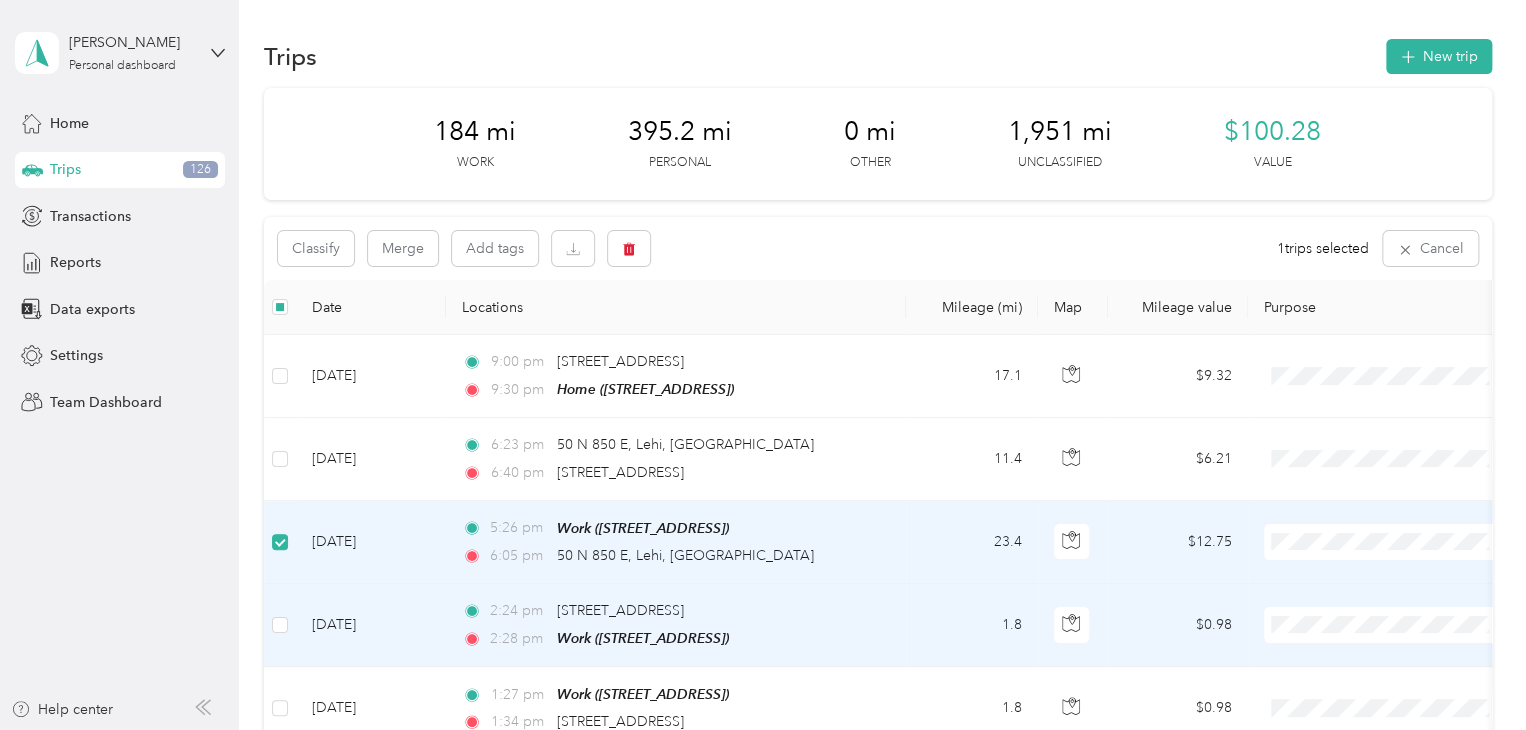 click at bounding box center (280, 625) 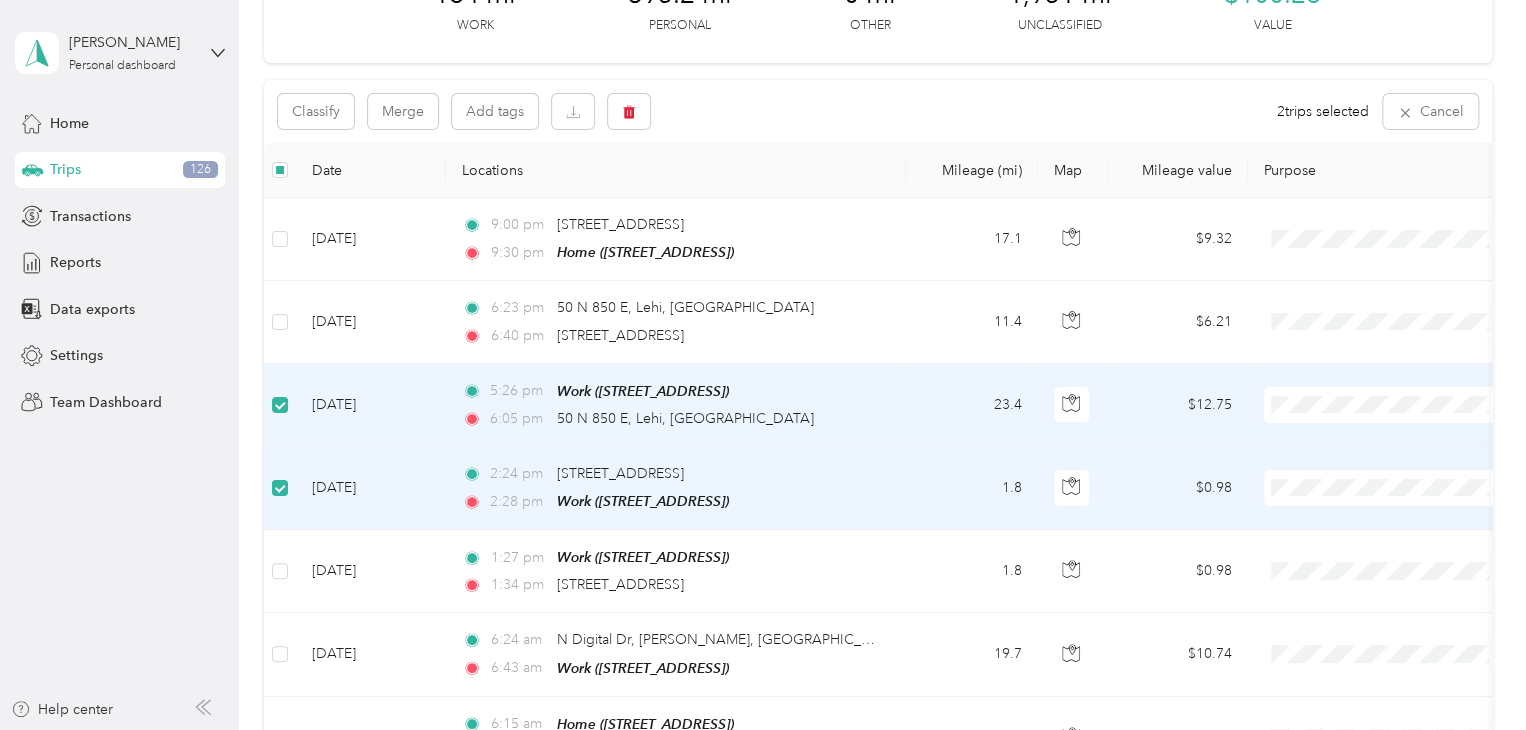 scroll, scrollTop: 400, scrollLeft: 0, axis: vertical 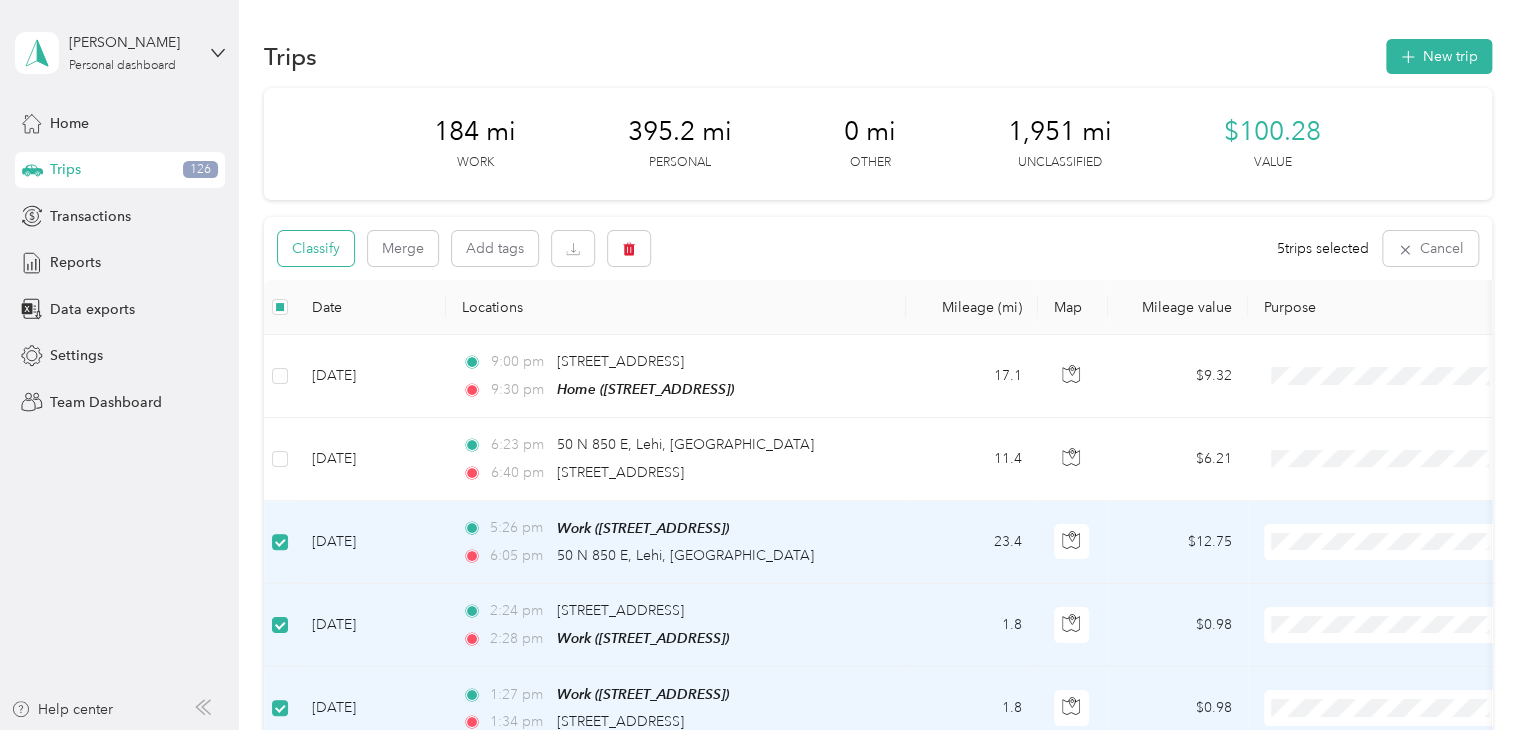 click on "Classify" at bounding box center (316, 248) 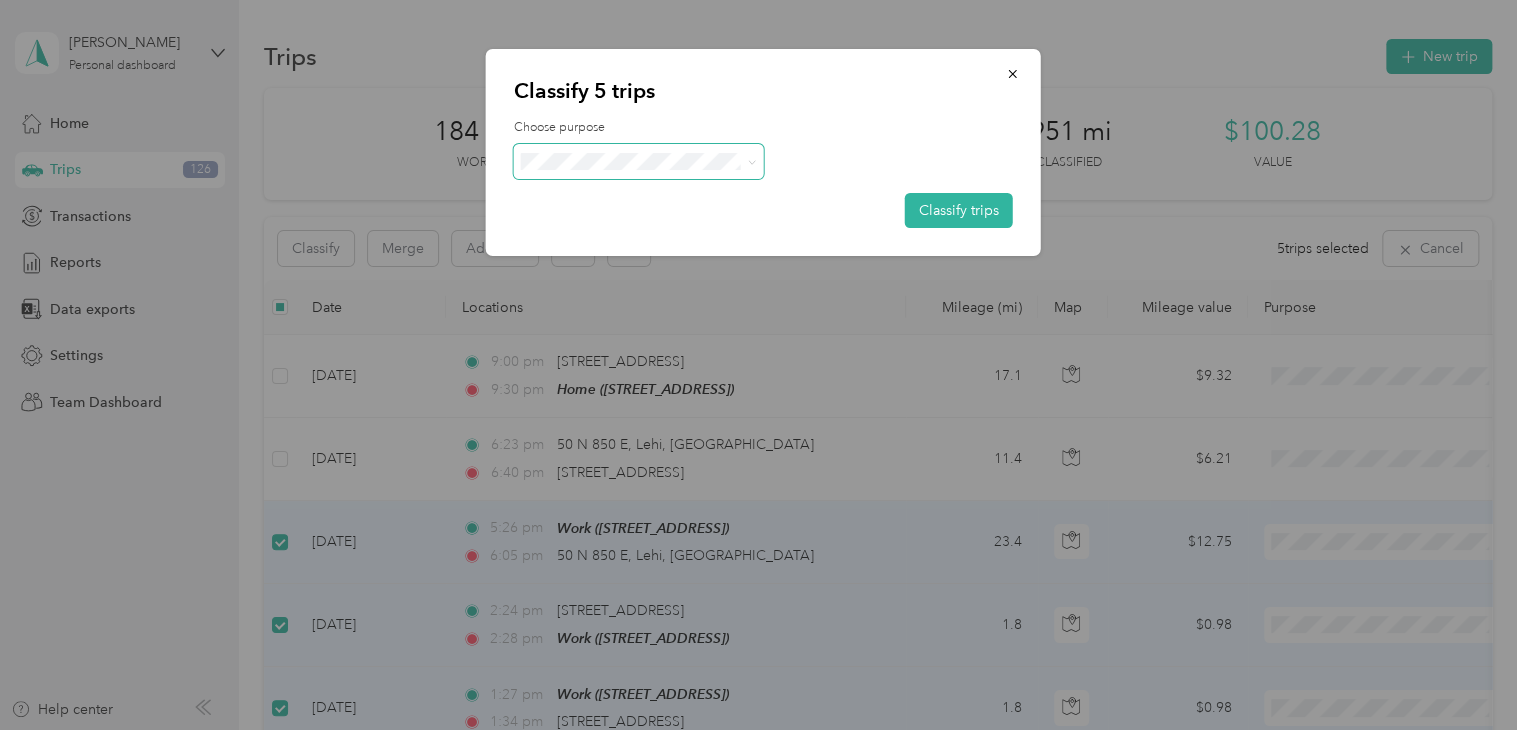 click at bounding box center (748, 161) 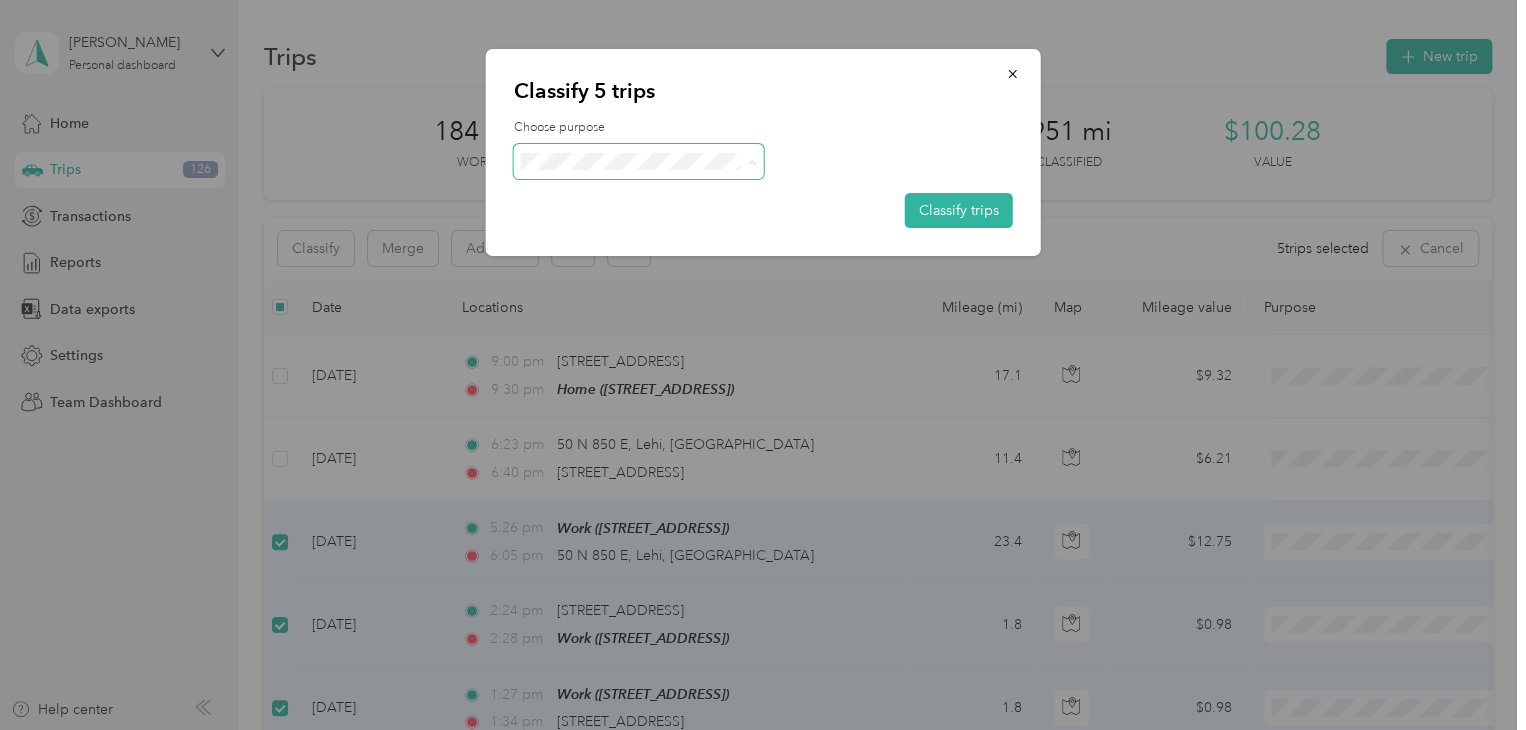 click on "Work" at bounding box center (656, 198) 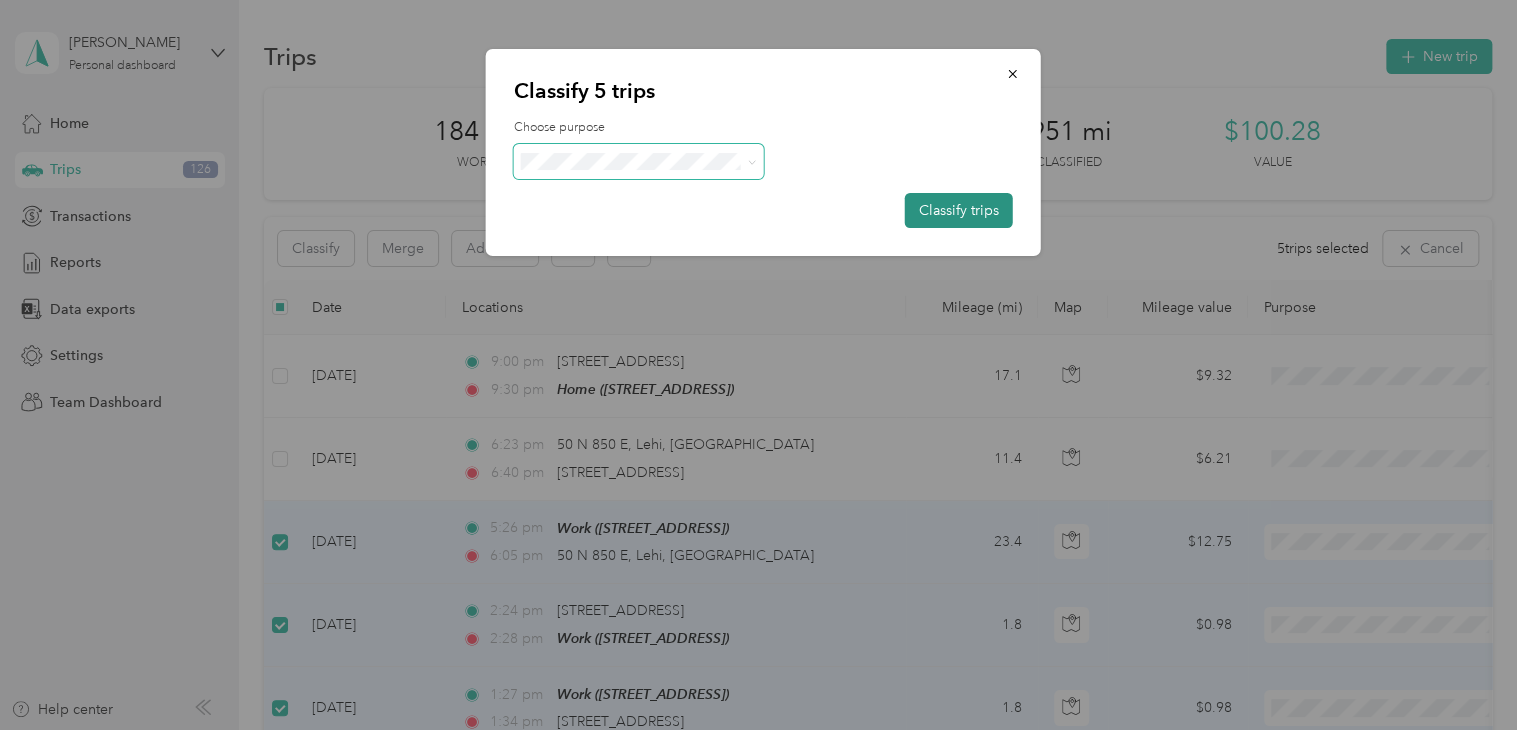 click on "Classify trips" at bounding box center [959, 210] 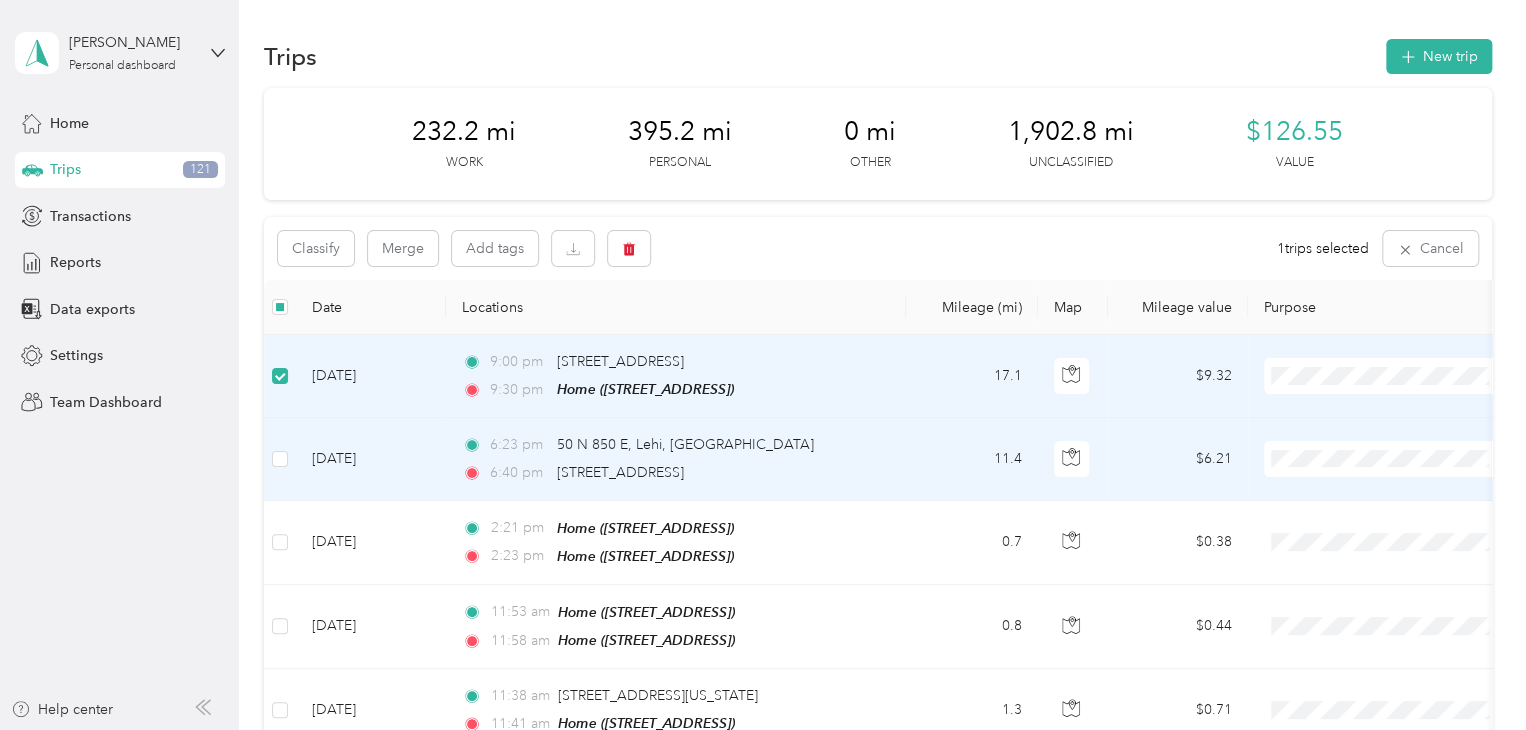 click at bounding box center (280, 459) 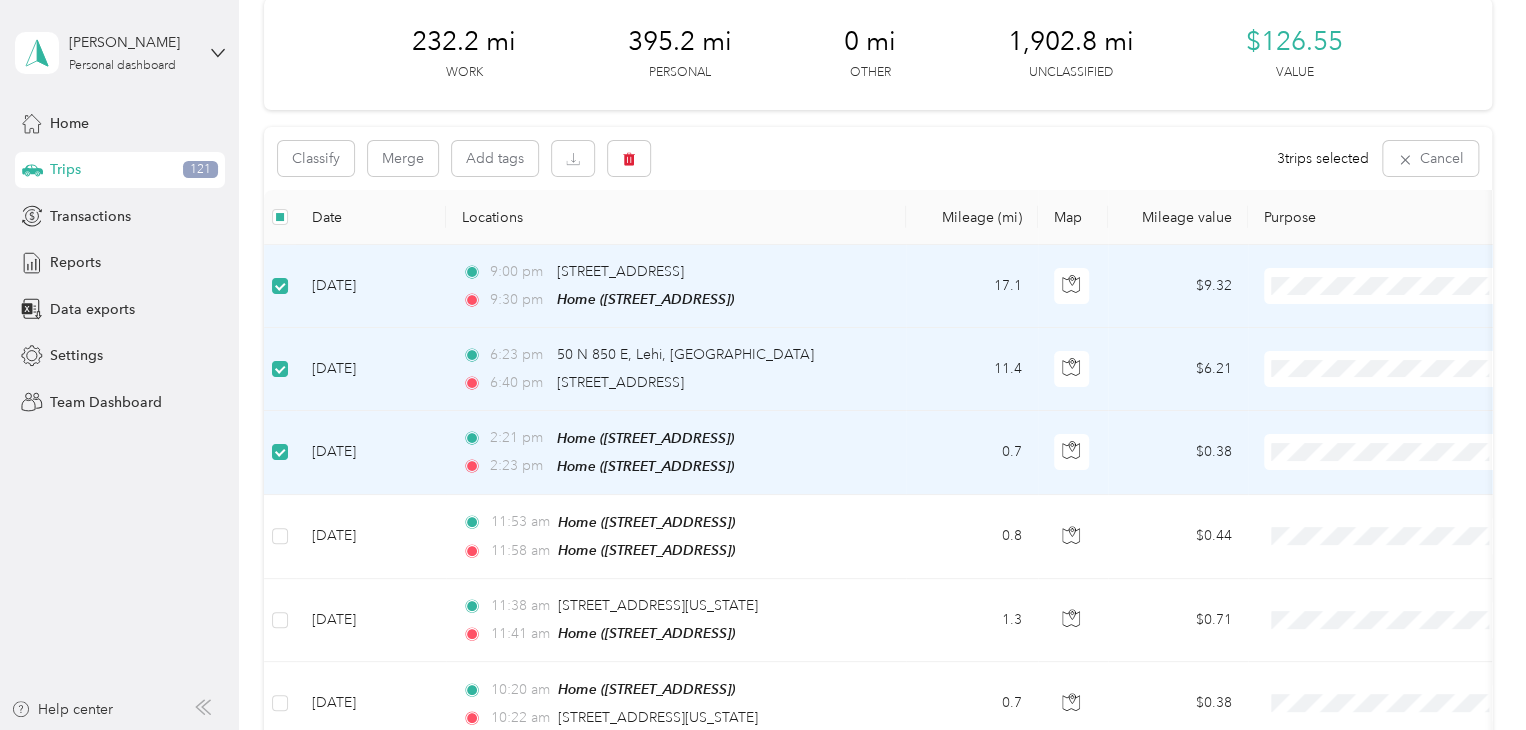 scroll, scrollTop: 300, scrollLeft: 0, axis: vertical 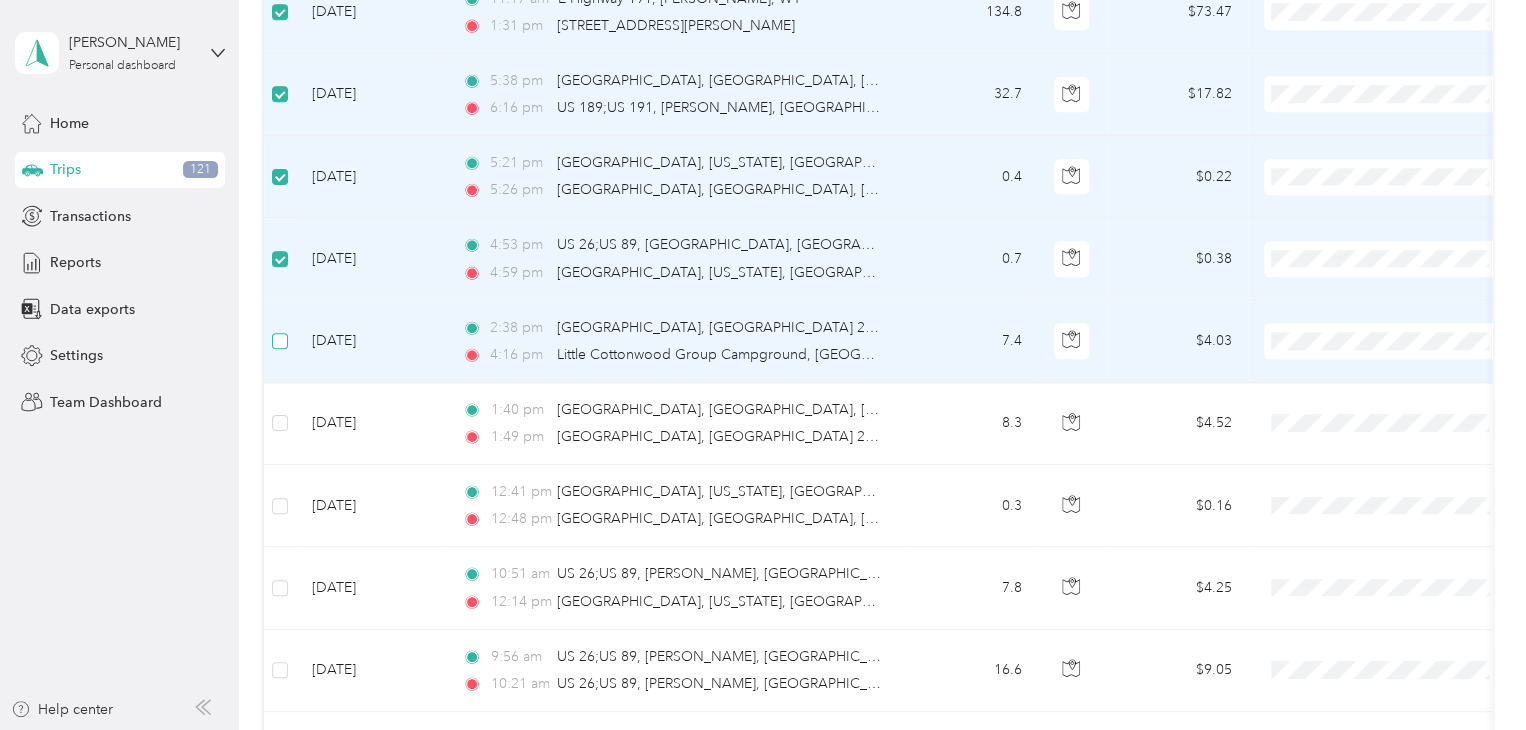 click at bounding box center (280, 341) 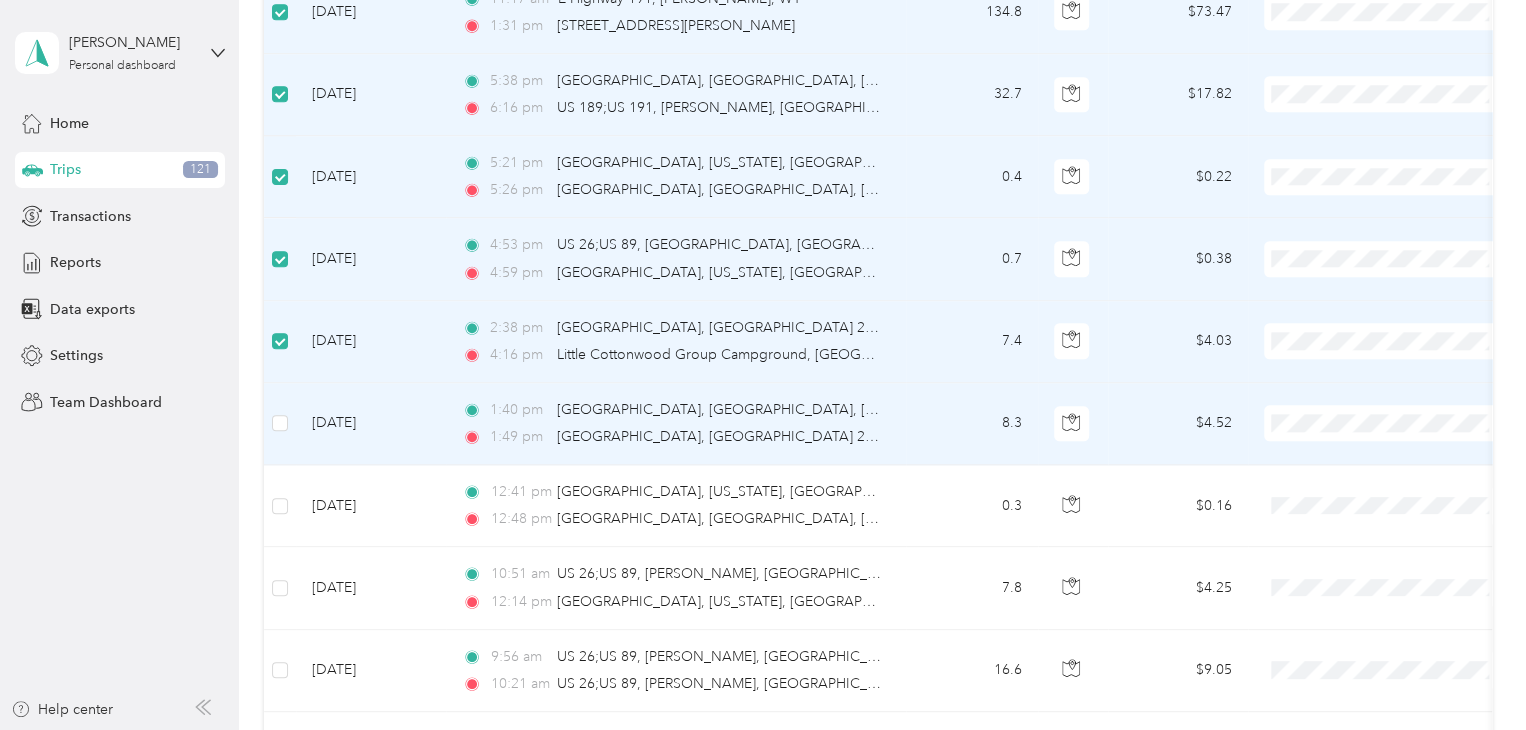 click at bounding box center (280, 424) 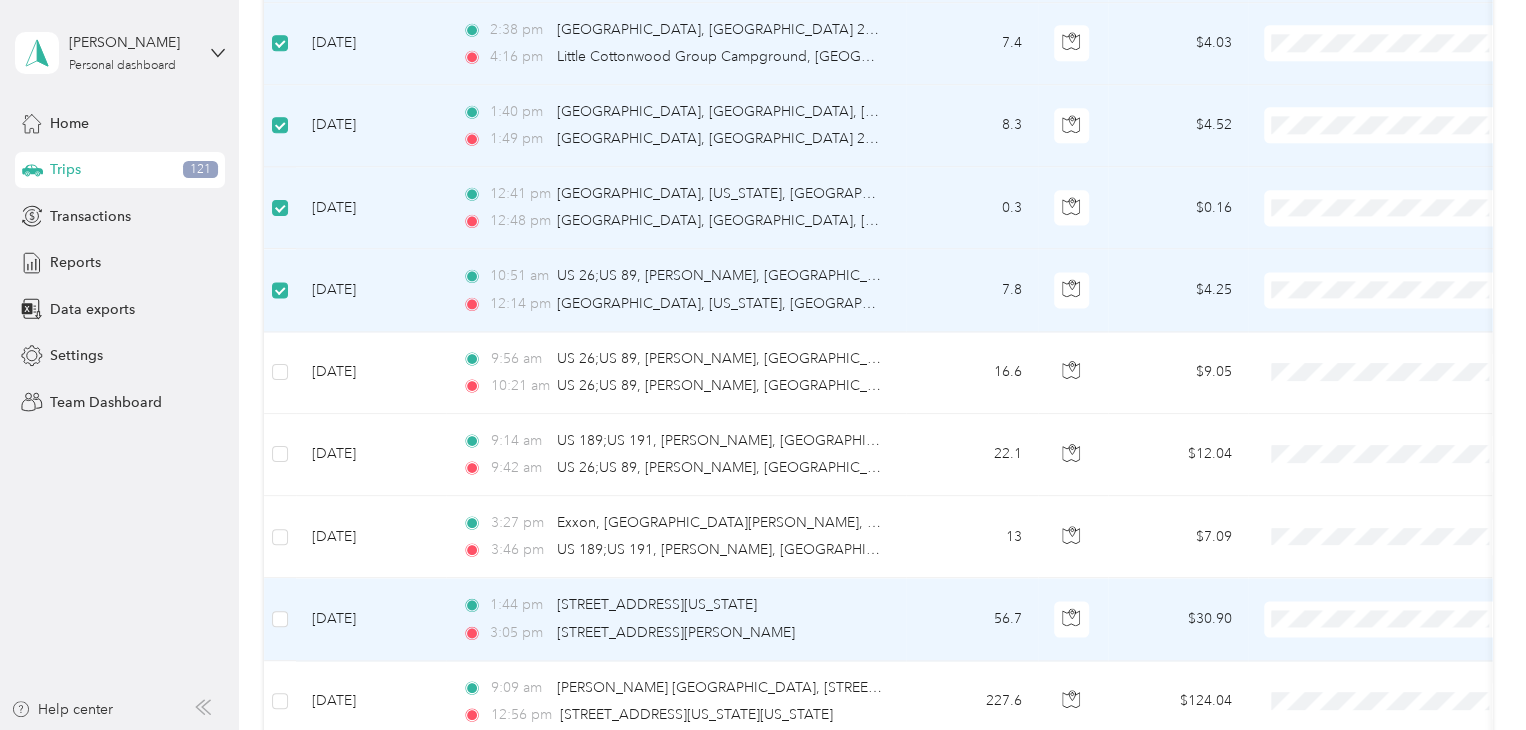 scroll, scrollTop: 1500, scrollLeft: 0, axis: vertical 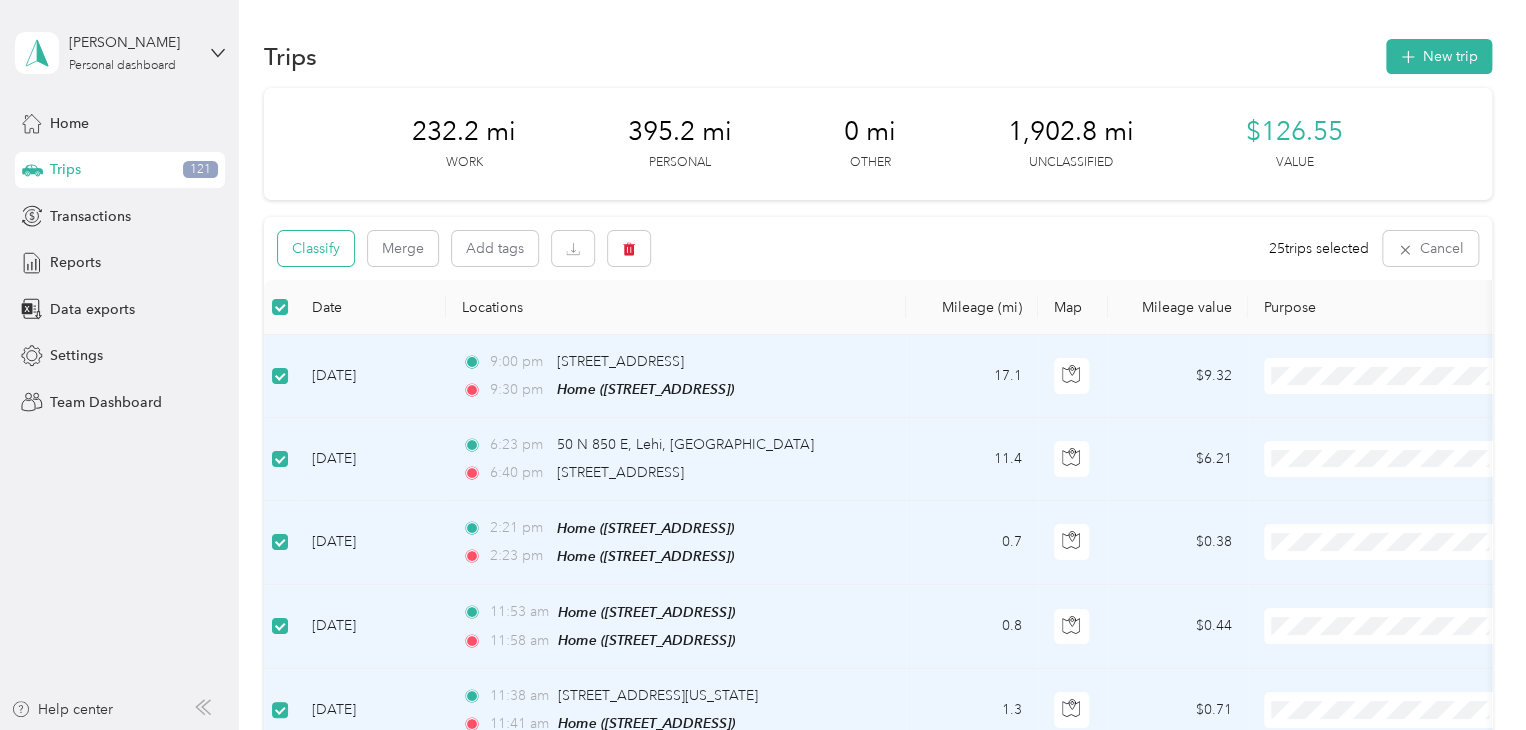 click on "Classify" at bounding box center [316, 248] 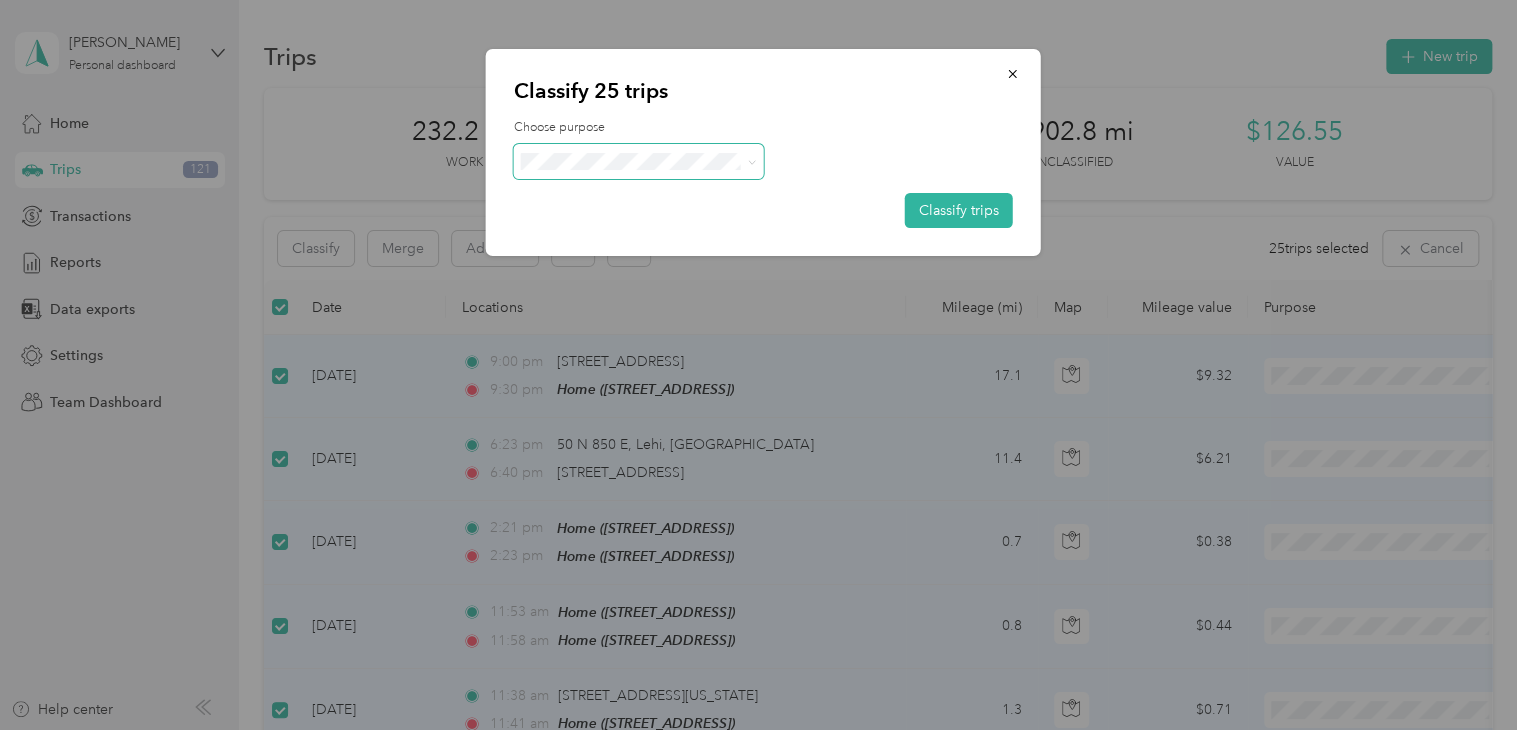 click at bounding box center [639, 161] 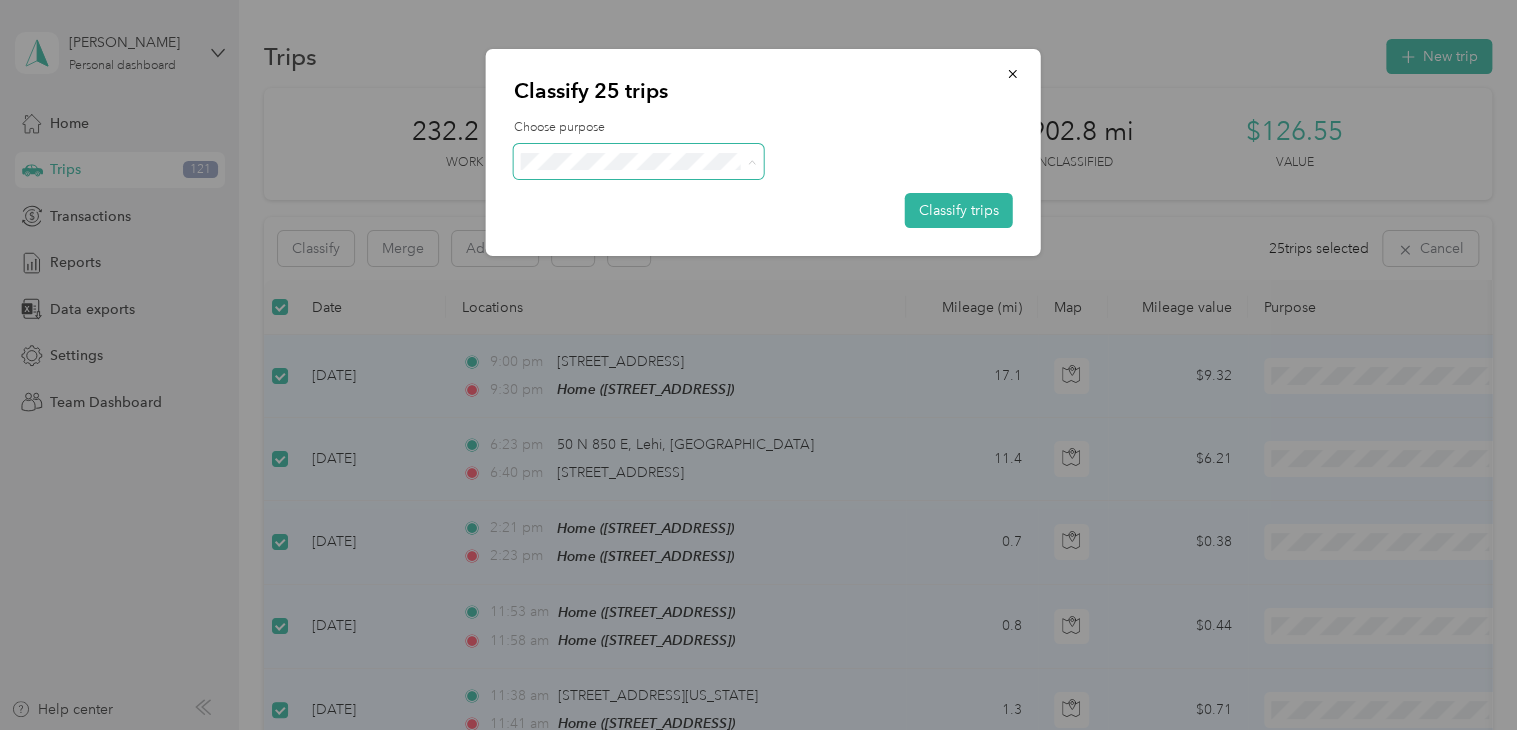 click on "Personal" at bounding box center (656, 233) 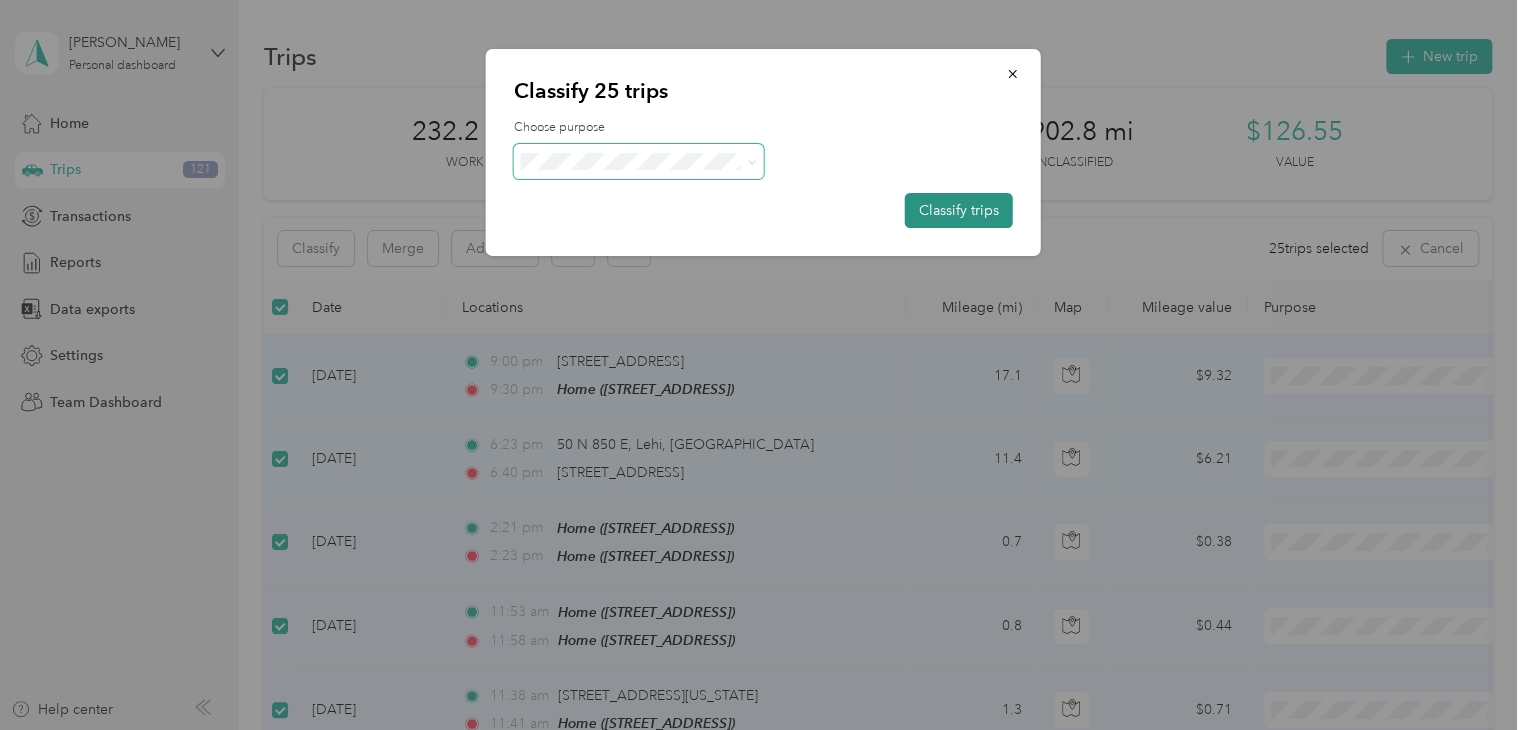 click on "Classify trips" at bounding box center (959, 210) 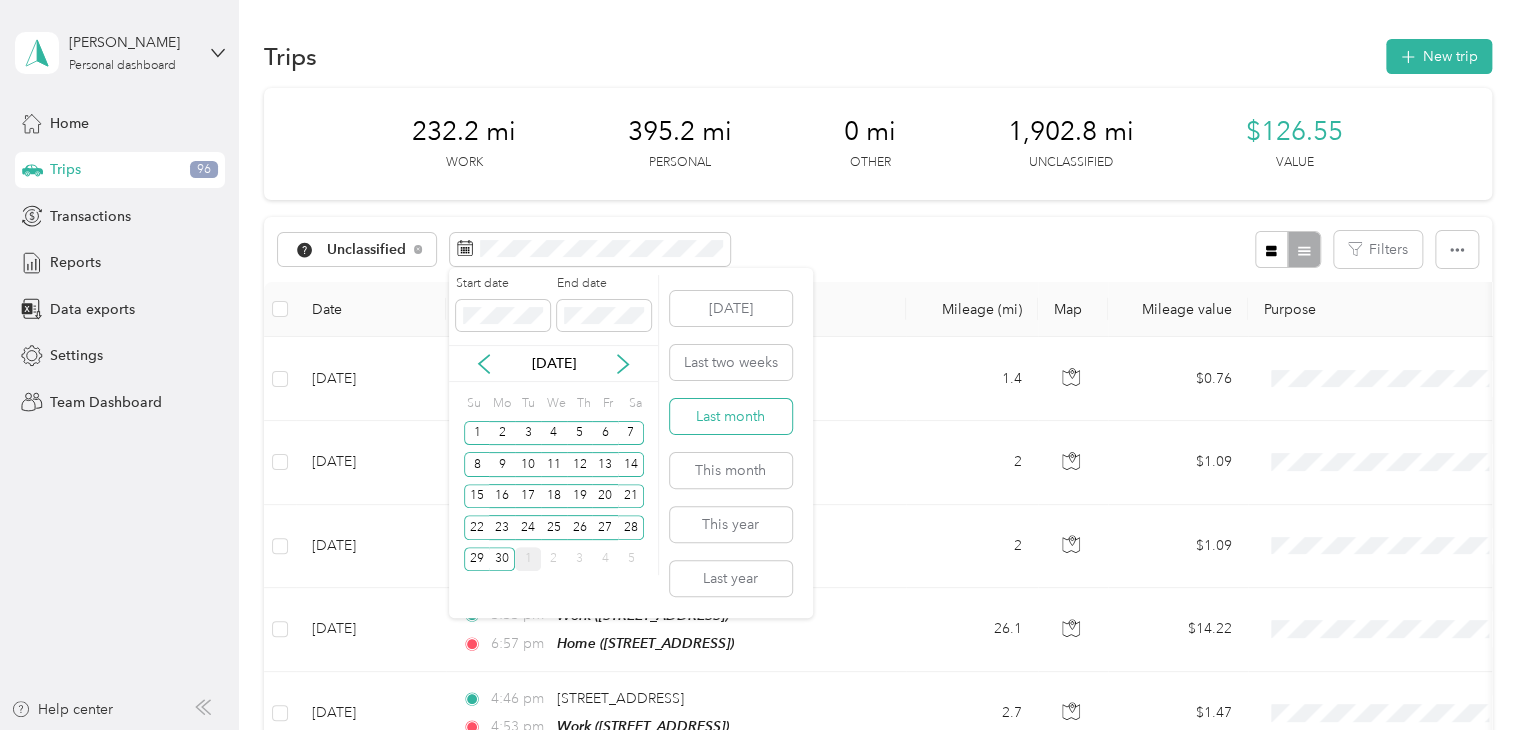 click on "Last month" at bounding box center (731, 416) 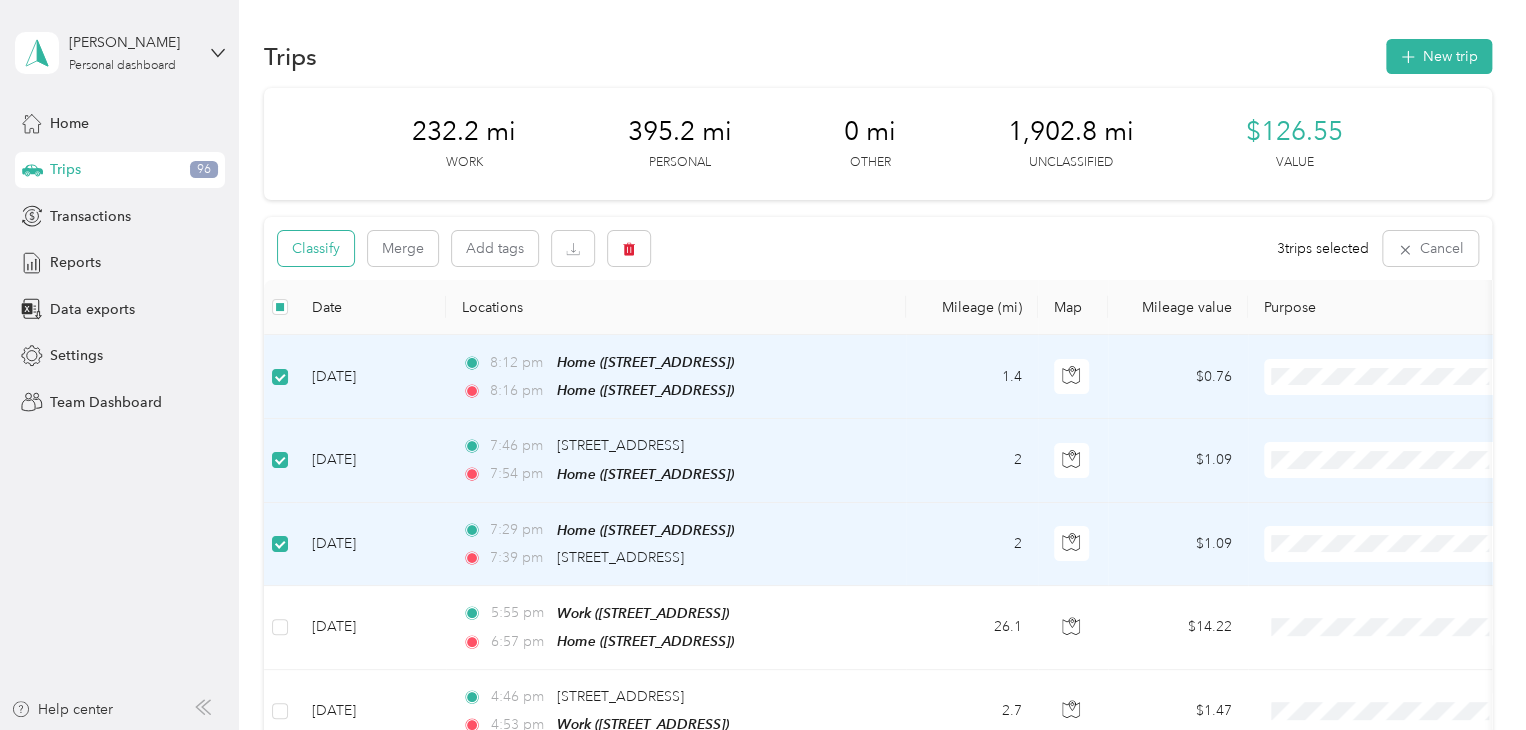 click on "Classify" at bounding box center [316, 248] 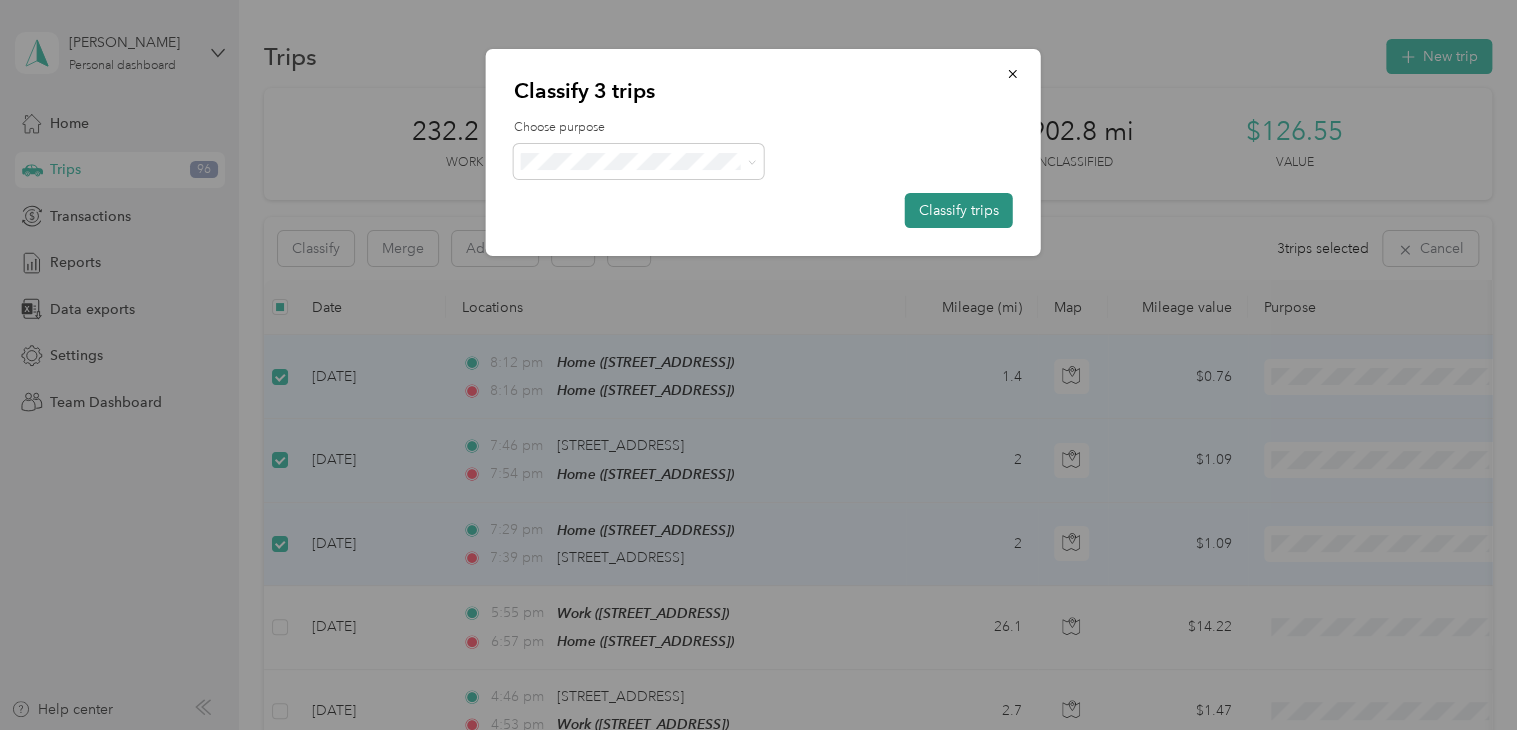 click on "Classify trips" at bounding box center (959, 210) 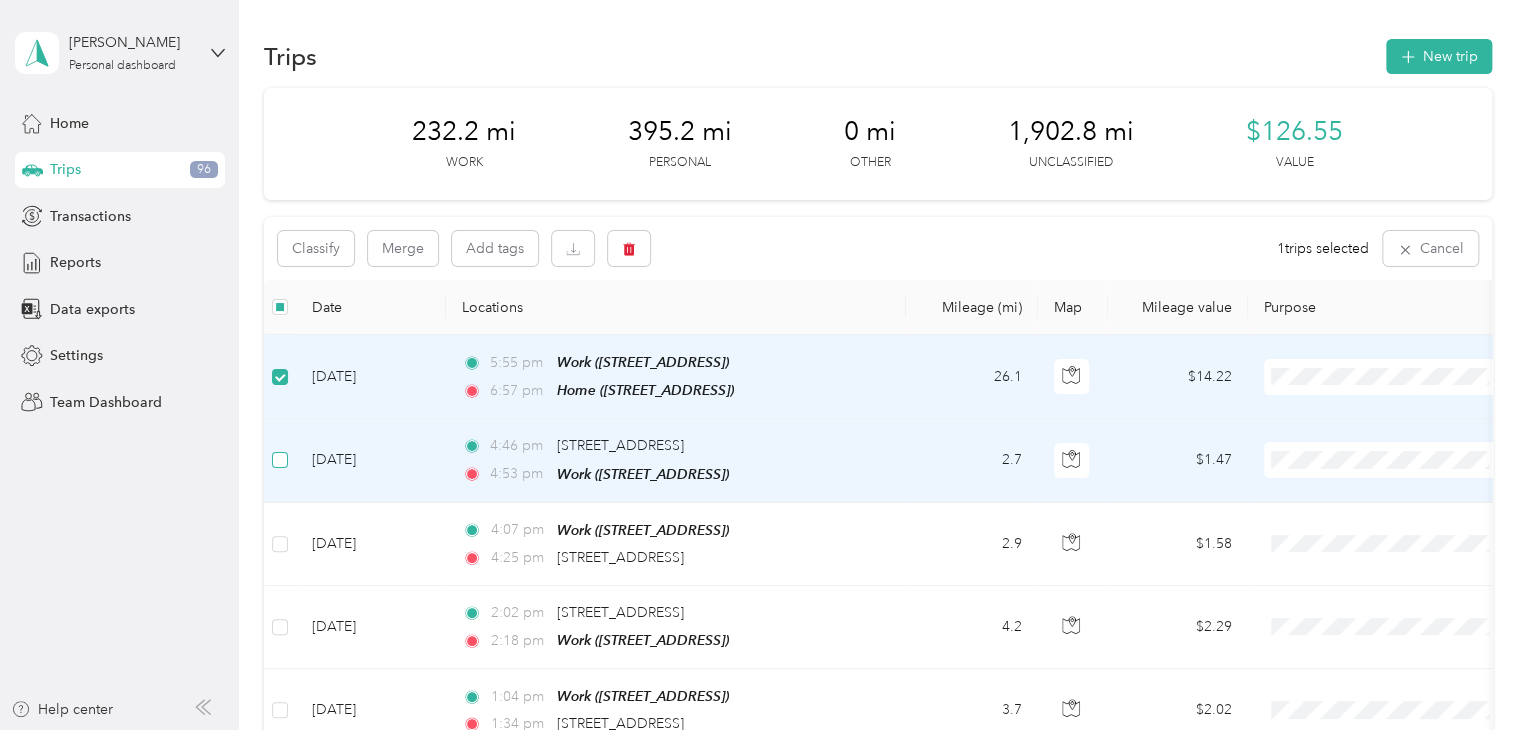 click at bounding box center [280, 460] 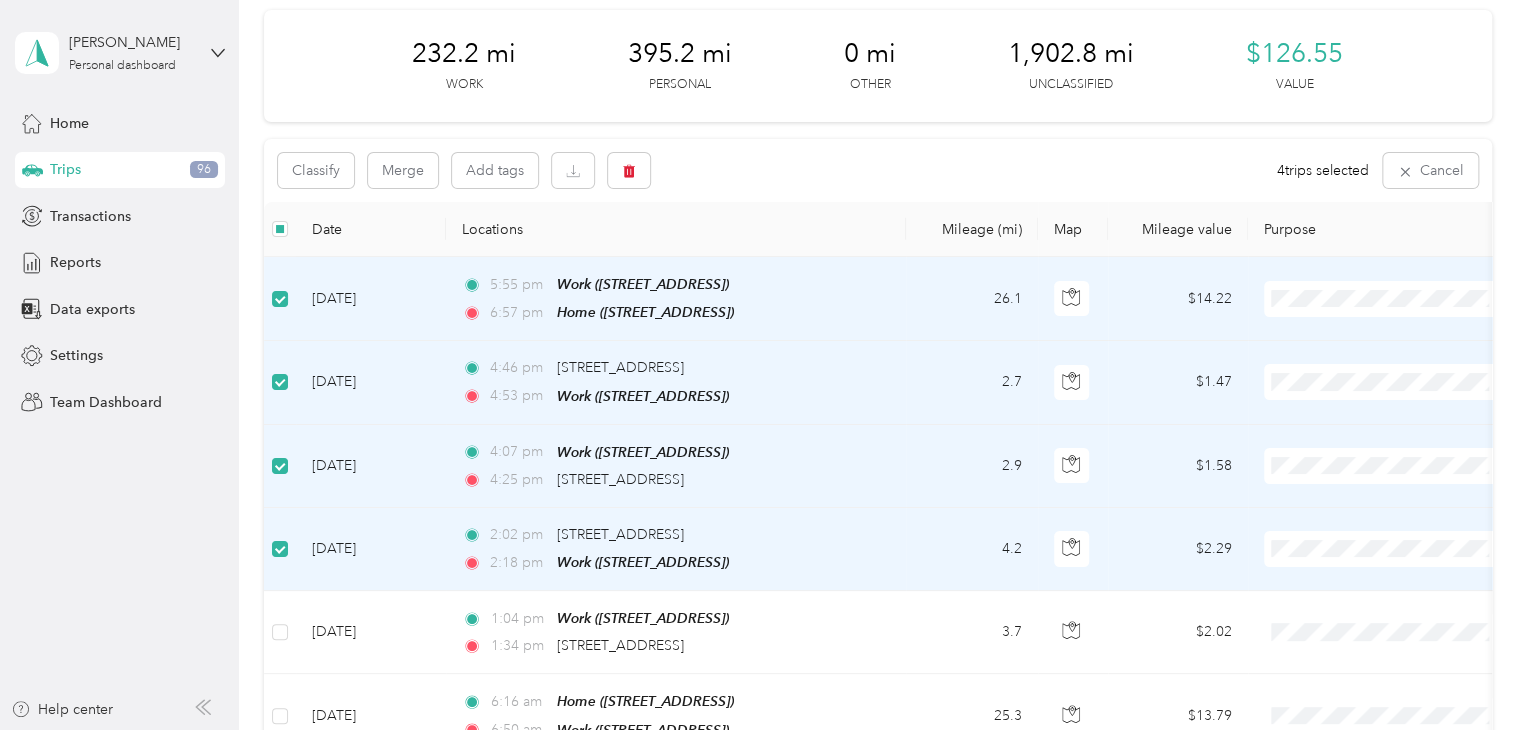 scroll, scrollTop: 200, scrollLeft: 0, axis: vertical 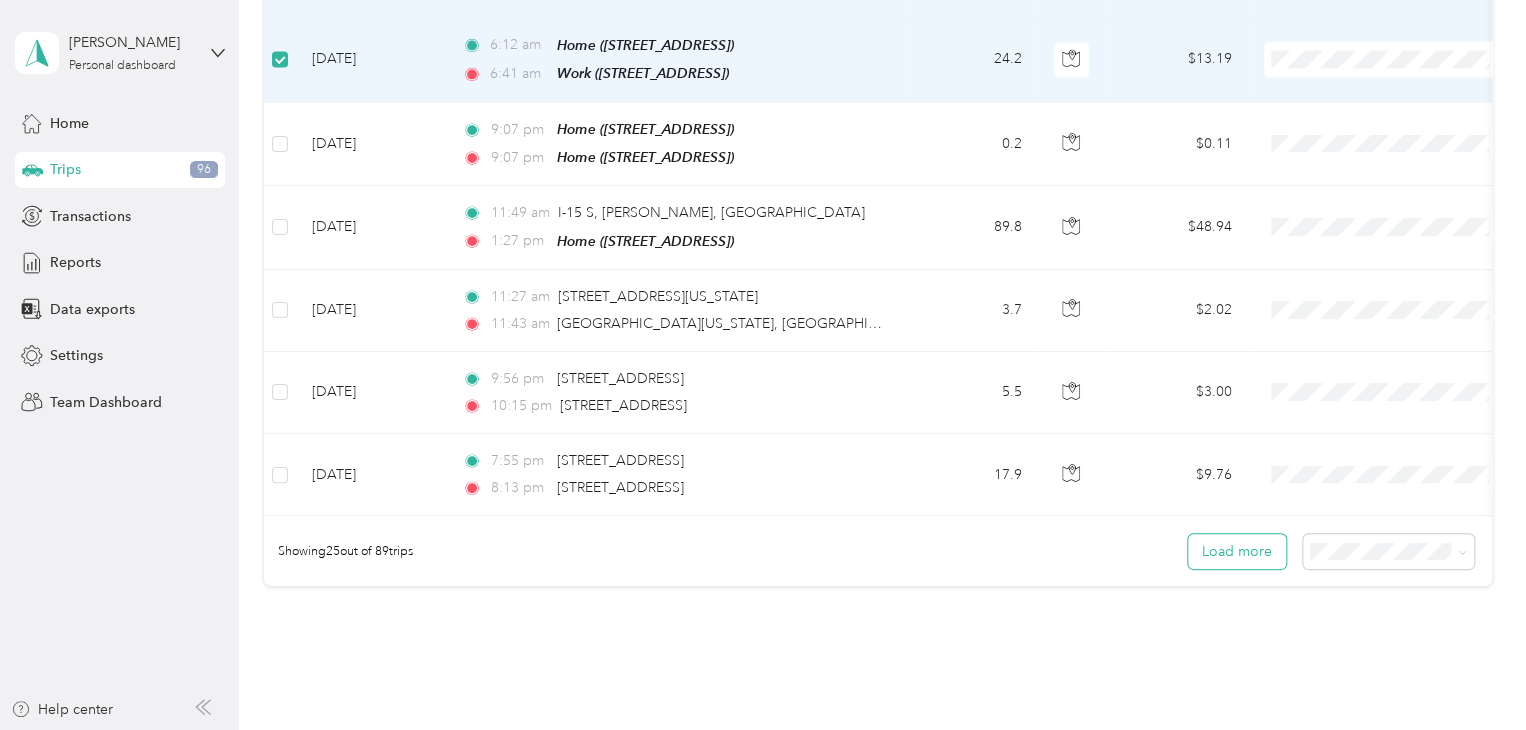 click on "Load more" at bounding box center [1237, 551] 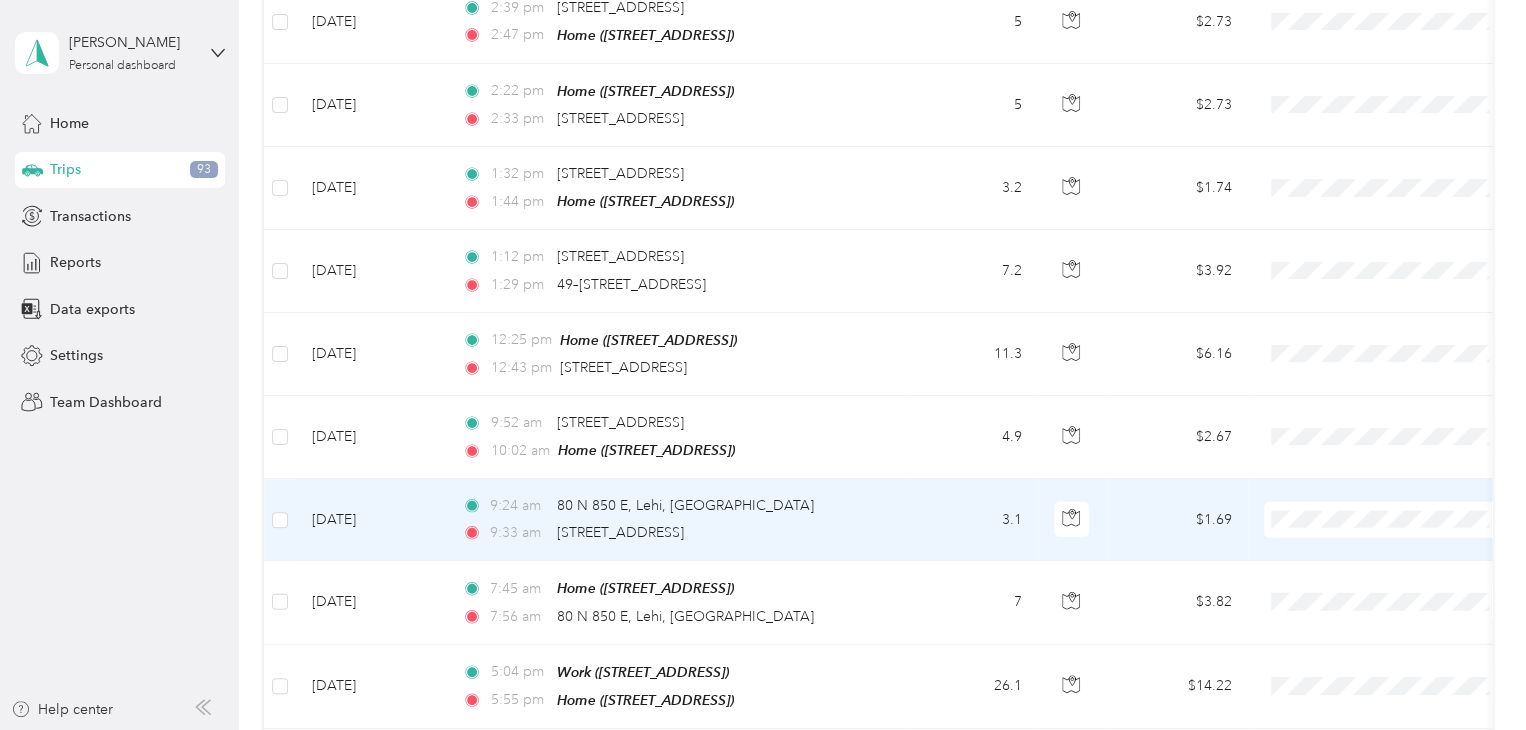 scroll, scrollTop: 2700, scrollLeft: 0, axis: vertical 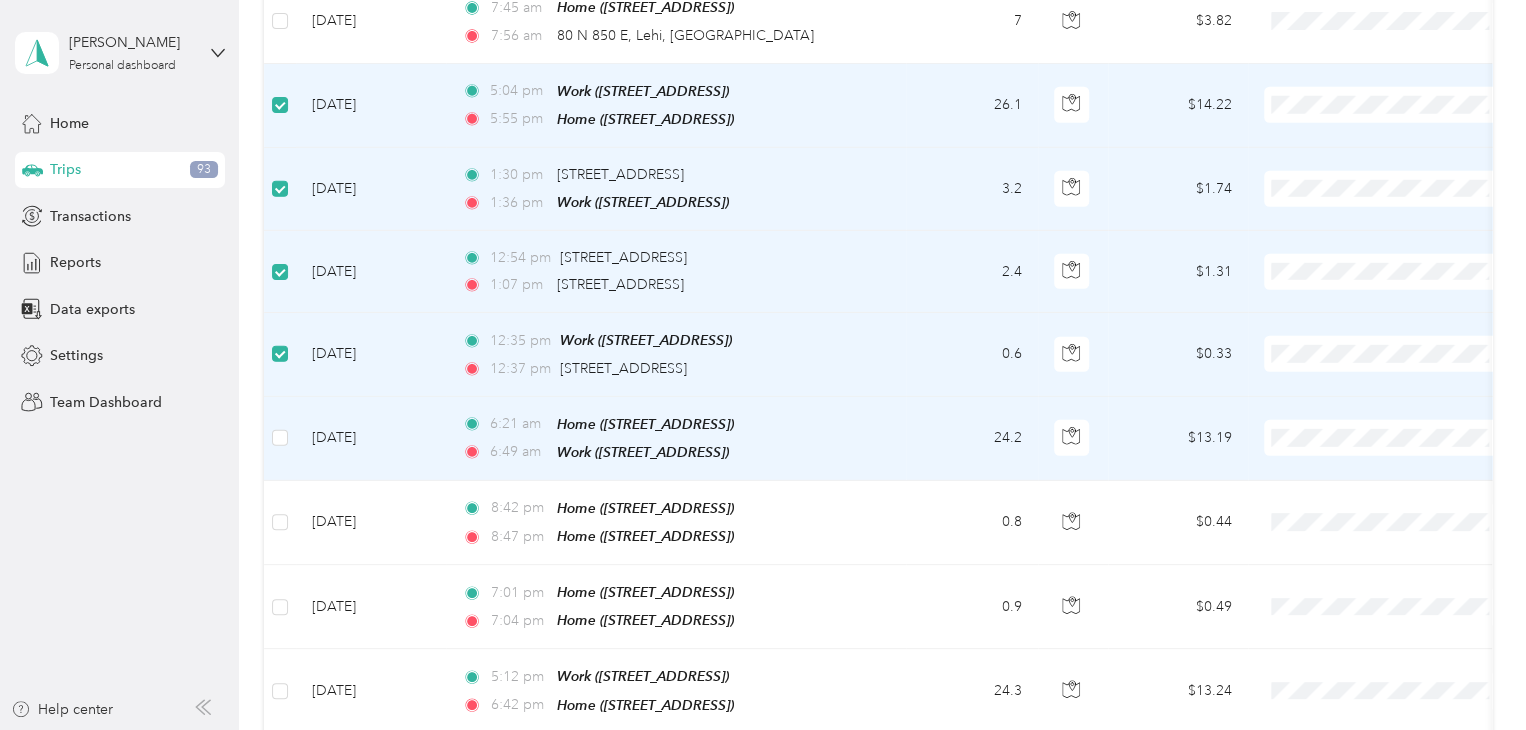 click at bounding box center [280, 439] 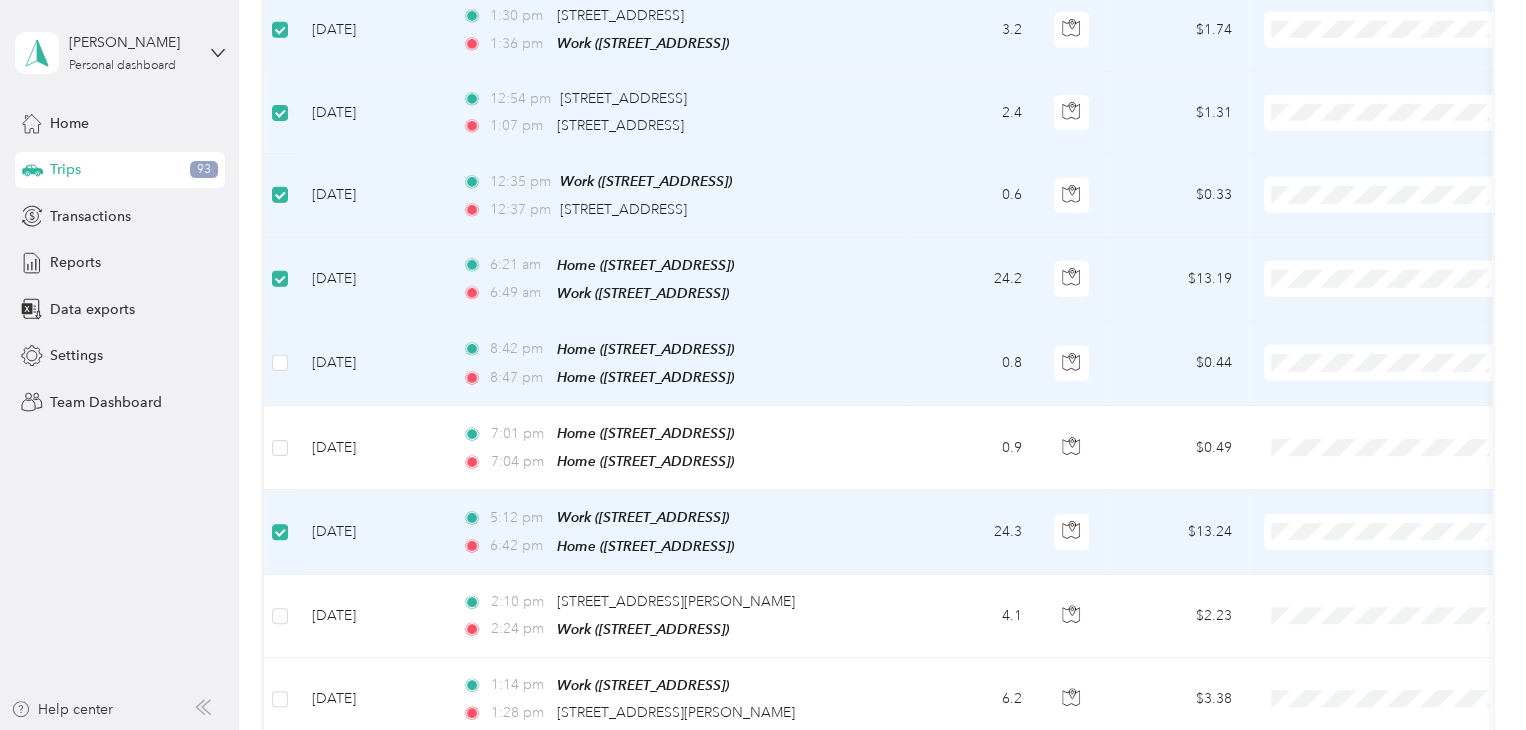 scroll, scrollTop: 3500, scrollLeft: 0, axis: vertical 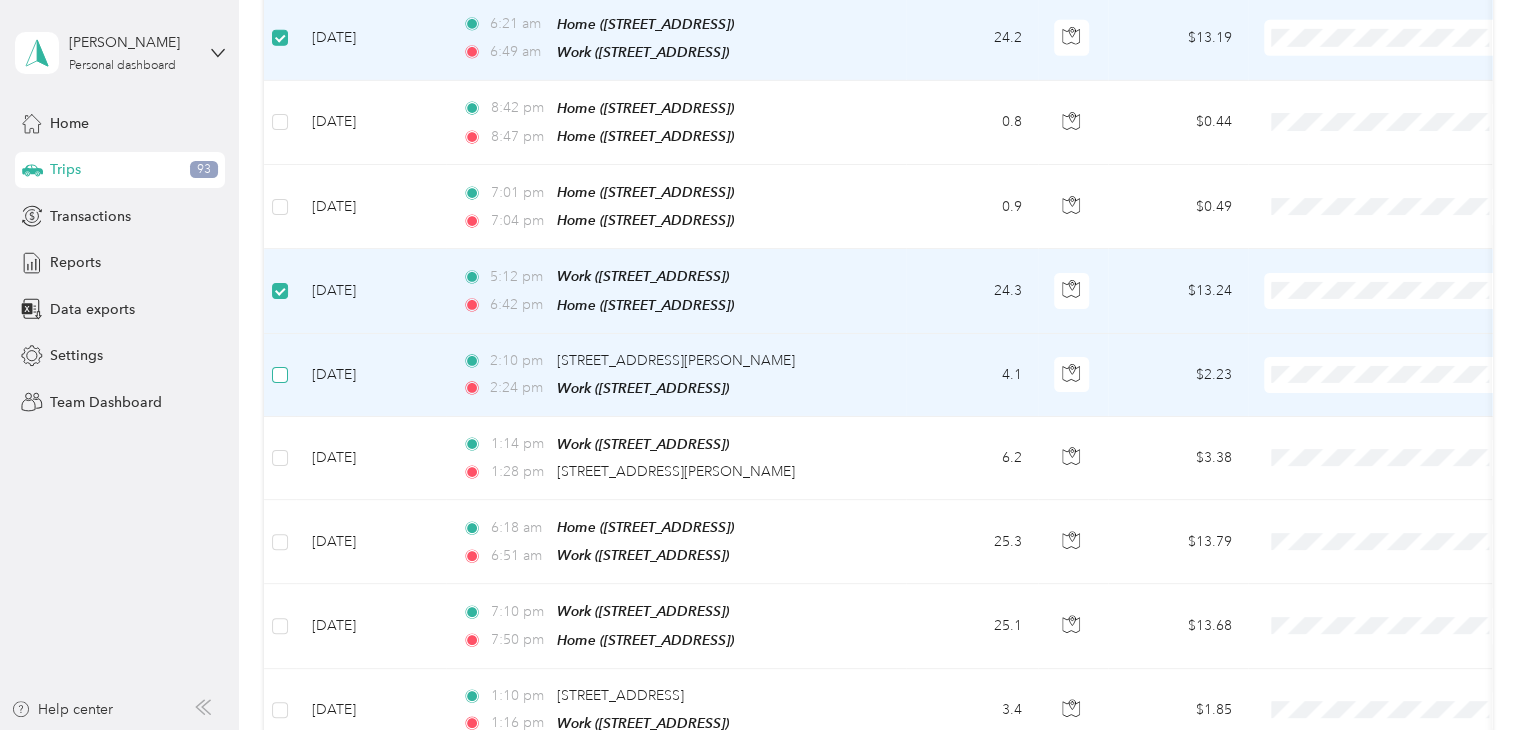 click at bounding box center [280, 375] 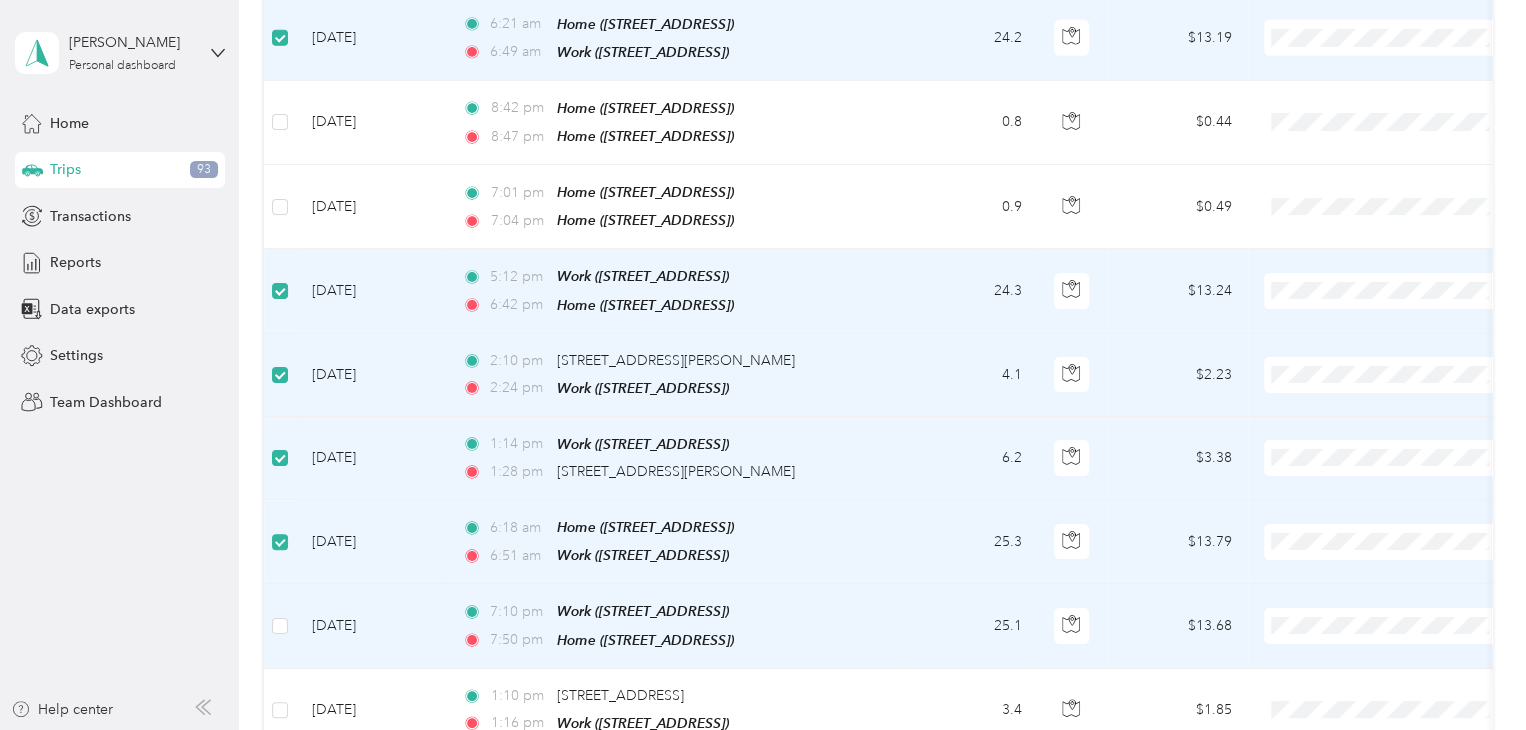 click at bounding box center (280, 626) 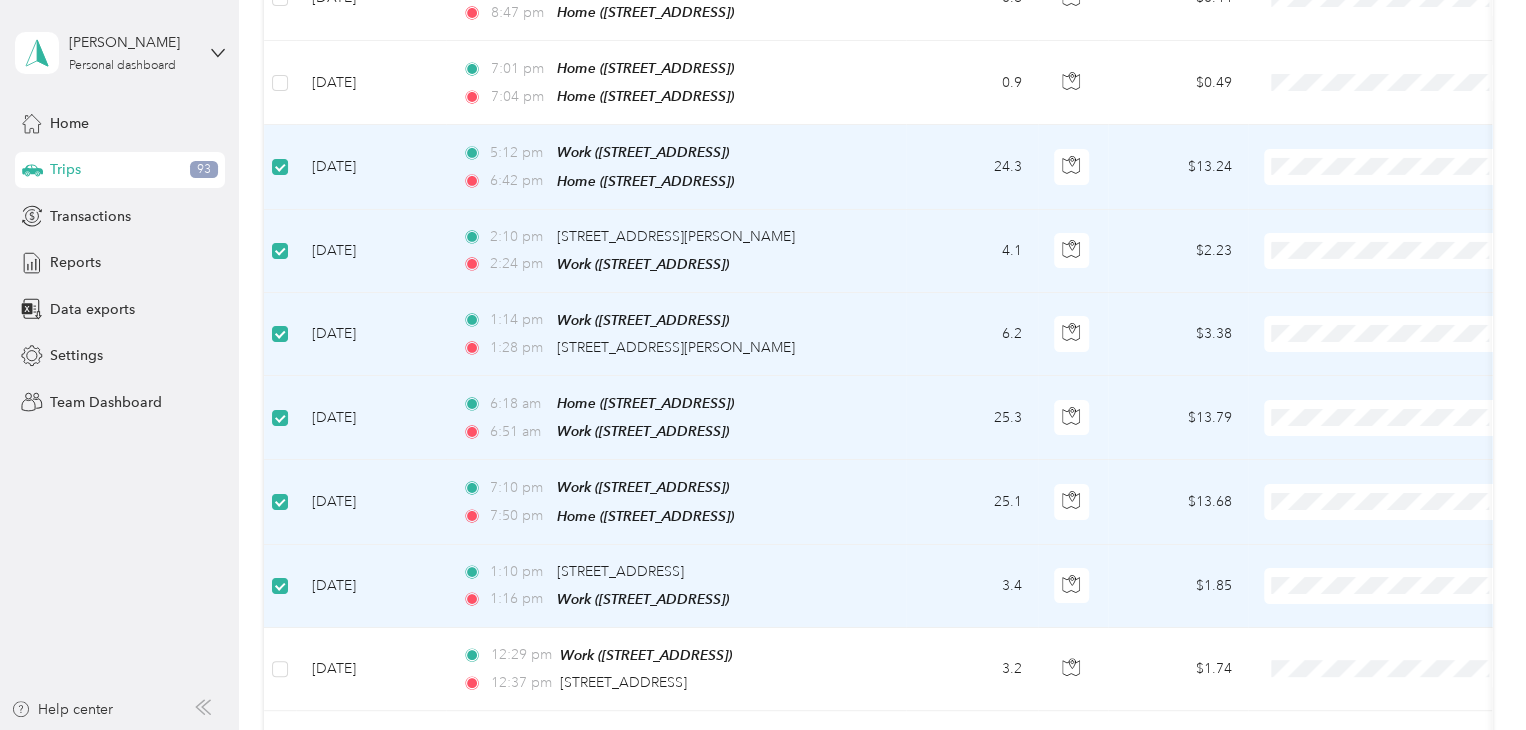scroll, scrollTop: 4000, scrollLeft: 0, axis: vertical 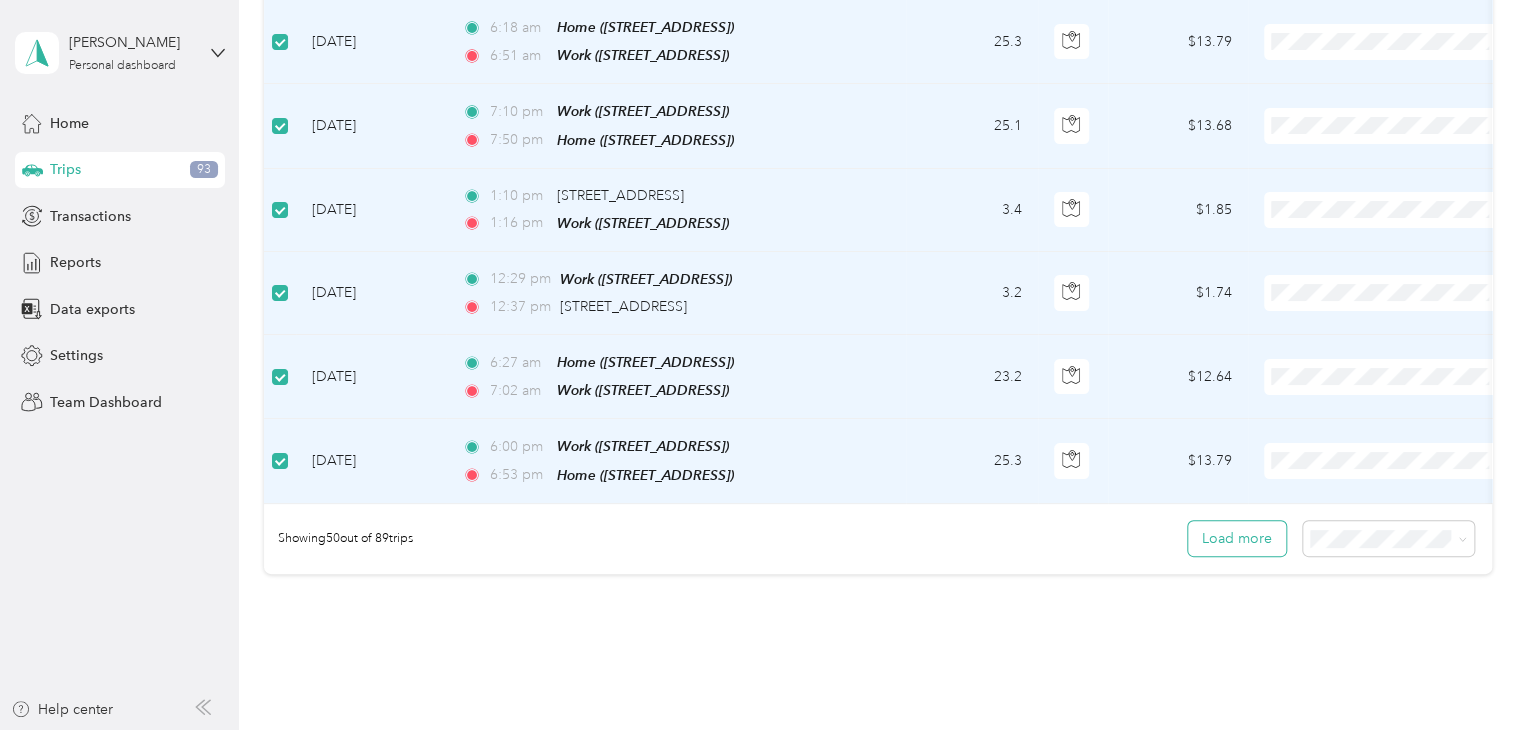 click on "Load more" at bounding box center [1237, 538] 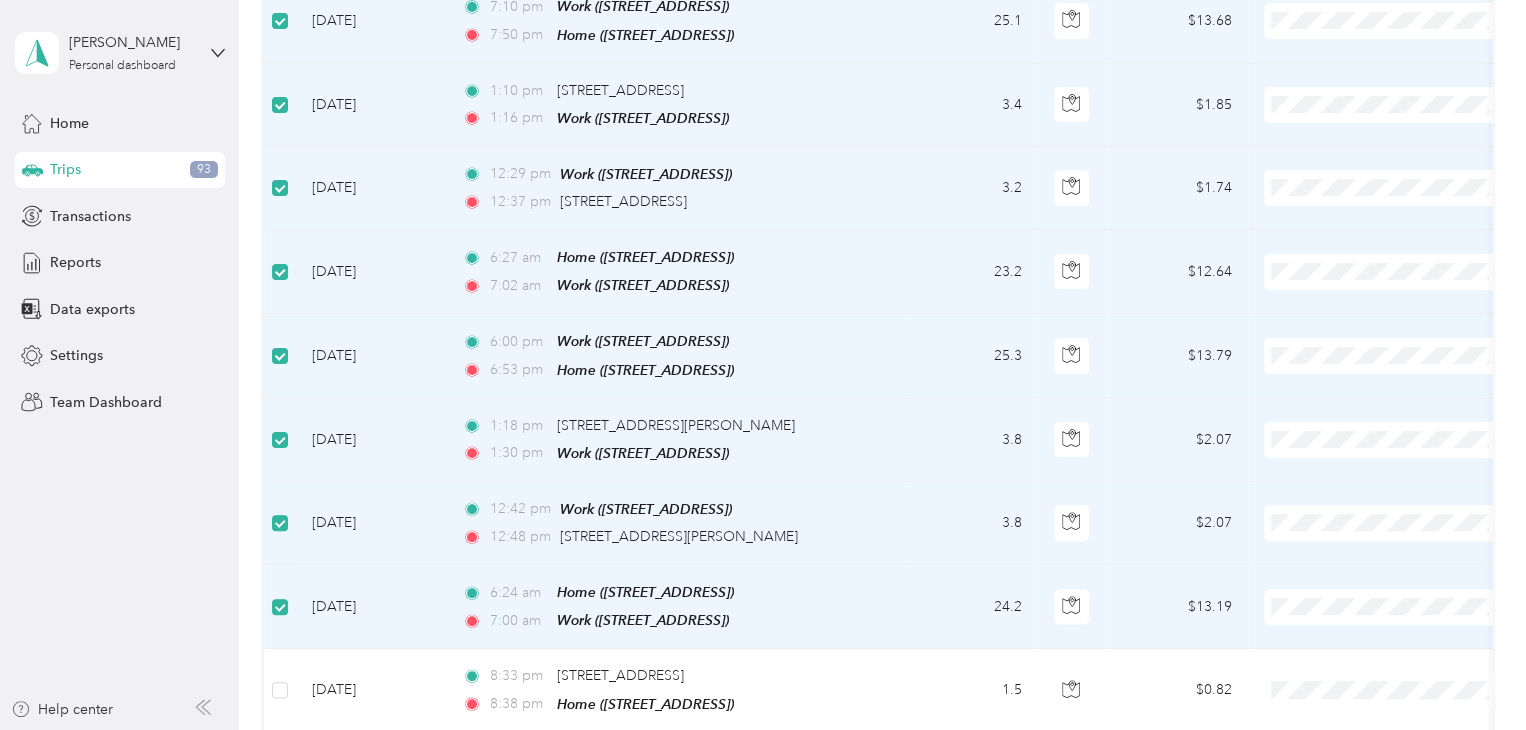 scroll, scrollTop: 4300, scrollLeft: 0, axis: vertical 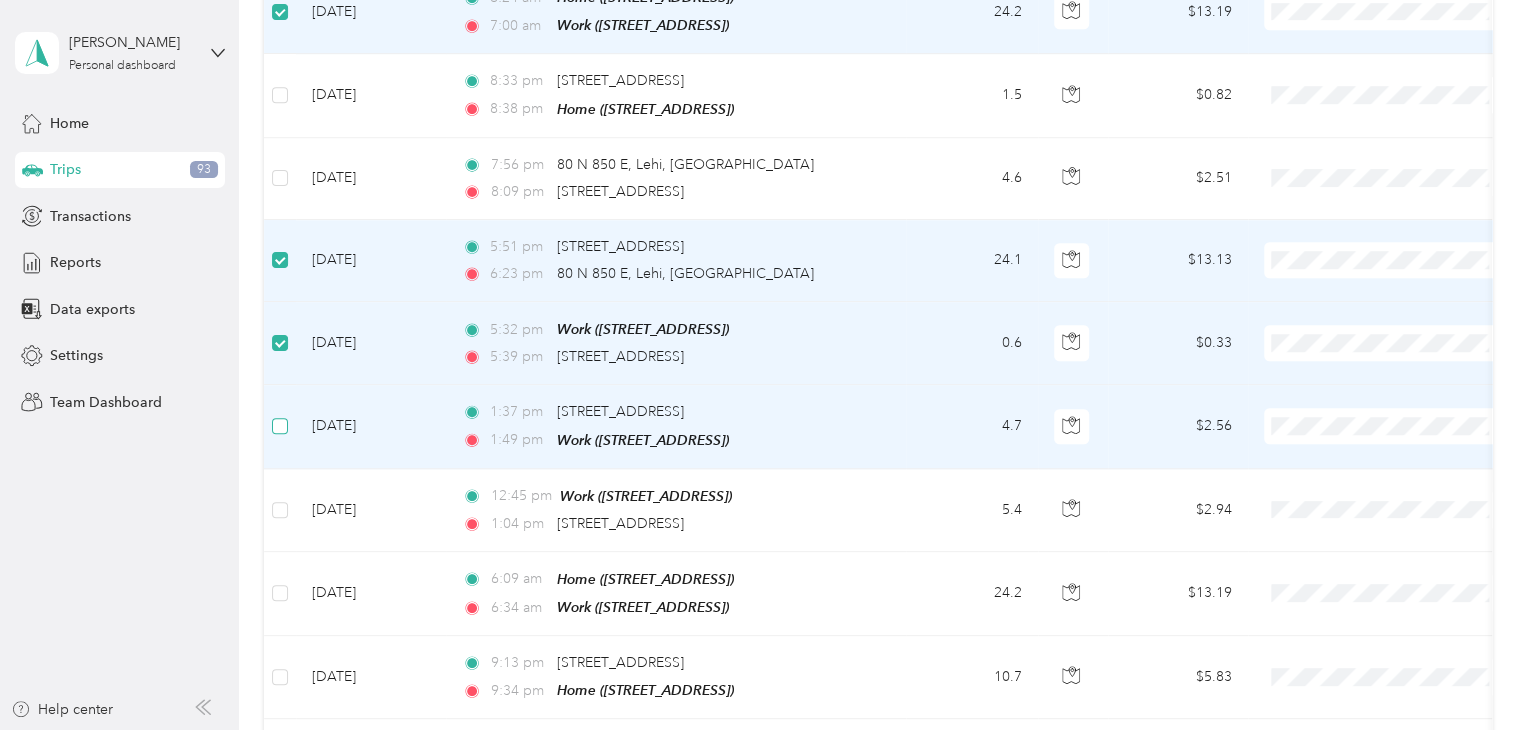 click at bounding box center [280, 426] 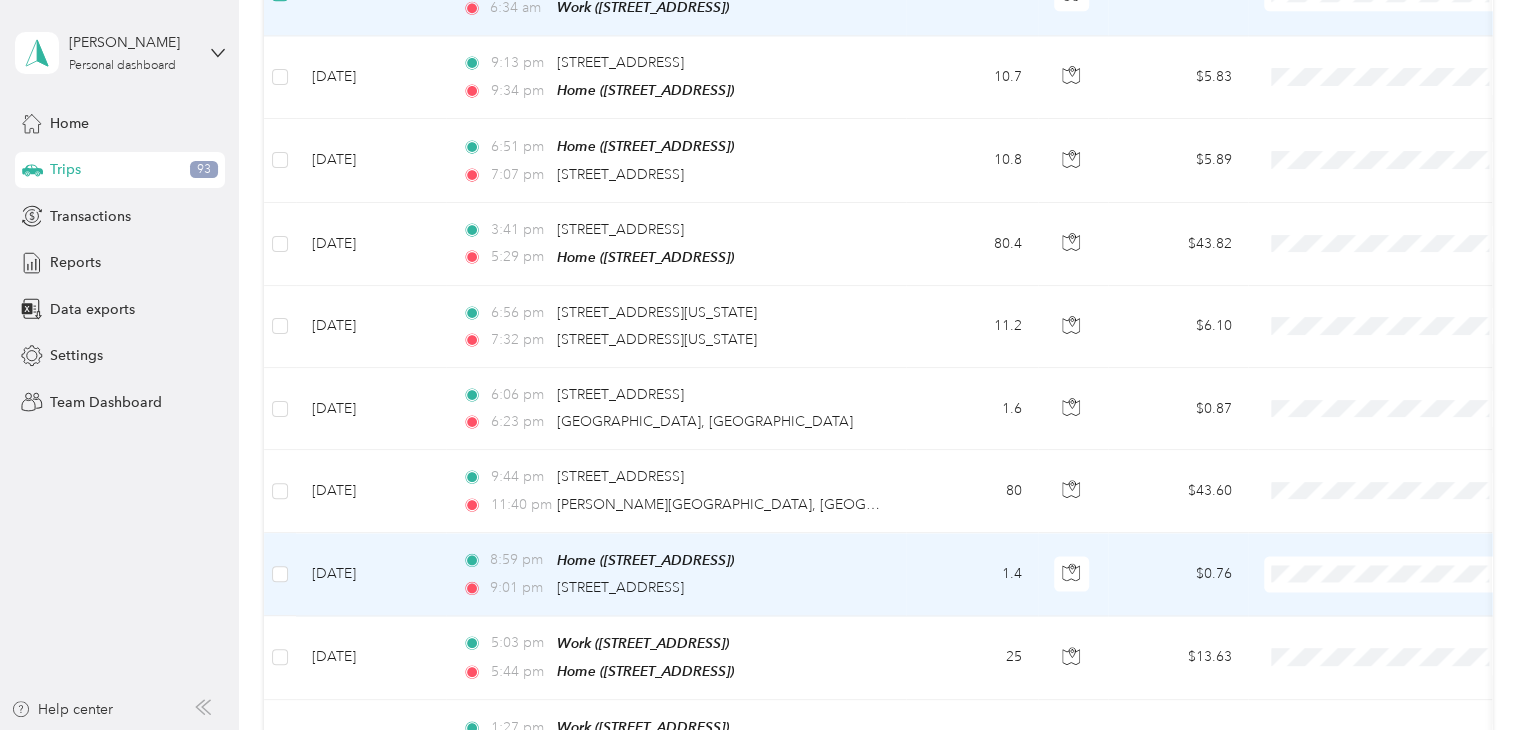 scroll, scrollTop: 5500, scrollLeft: 0, axis: vertical 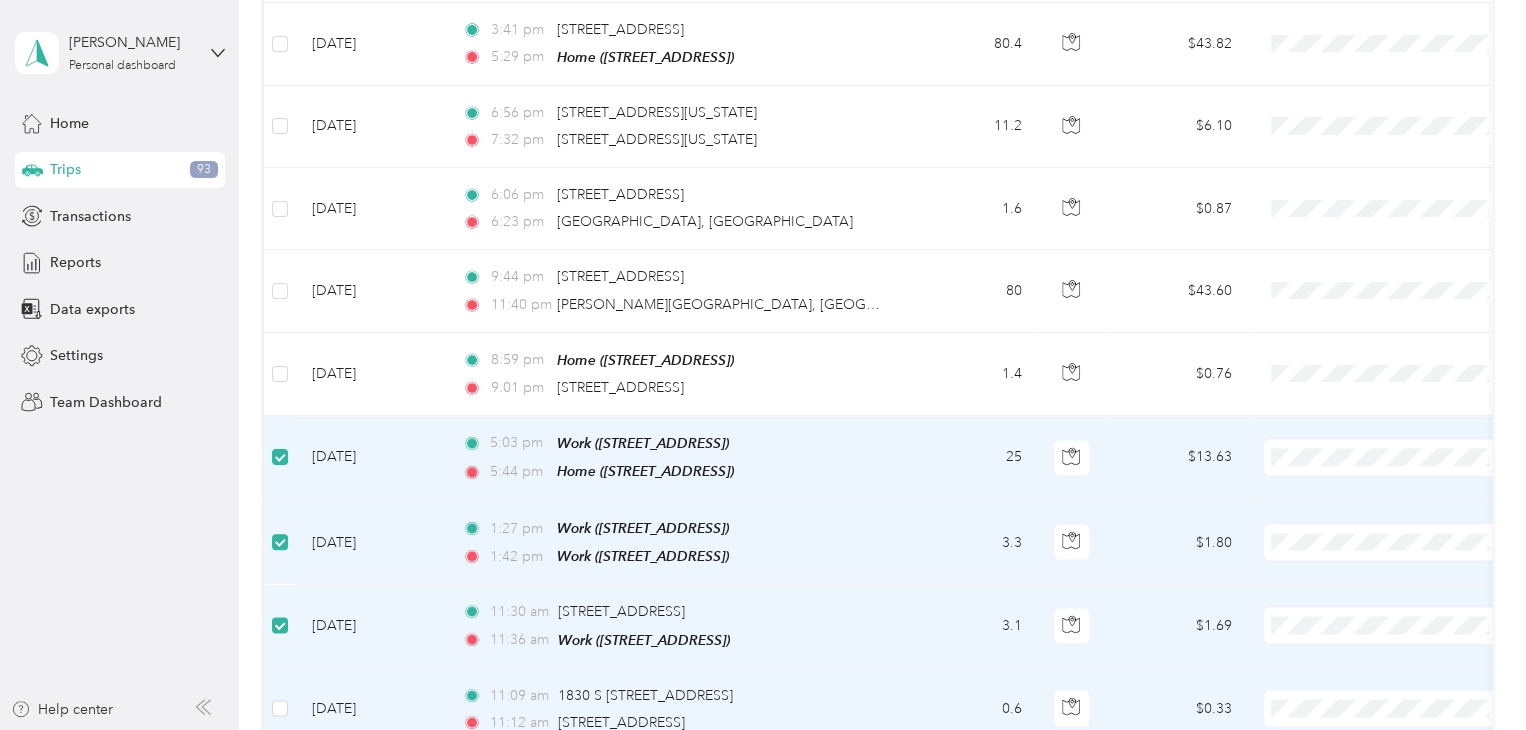 click at bounding box center [280, 709] 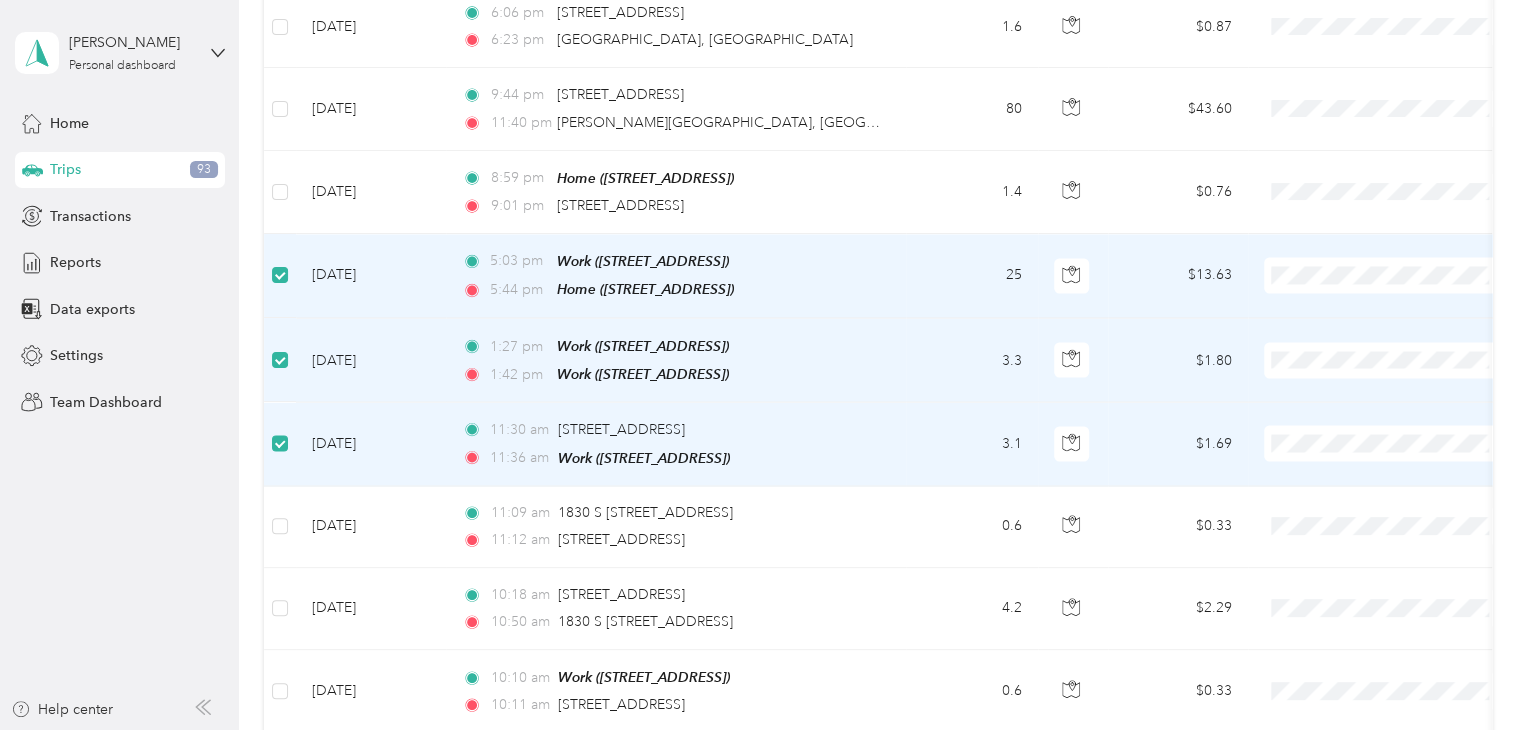 scroll, scrollTop: 5700, scrollLeft: 0, axis: vertical 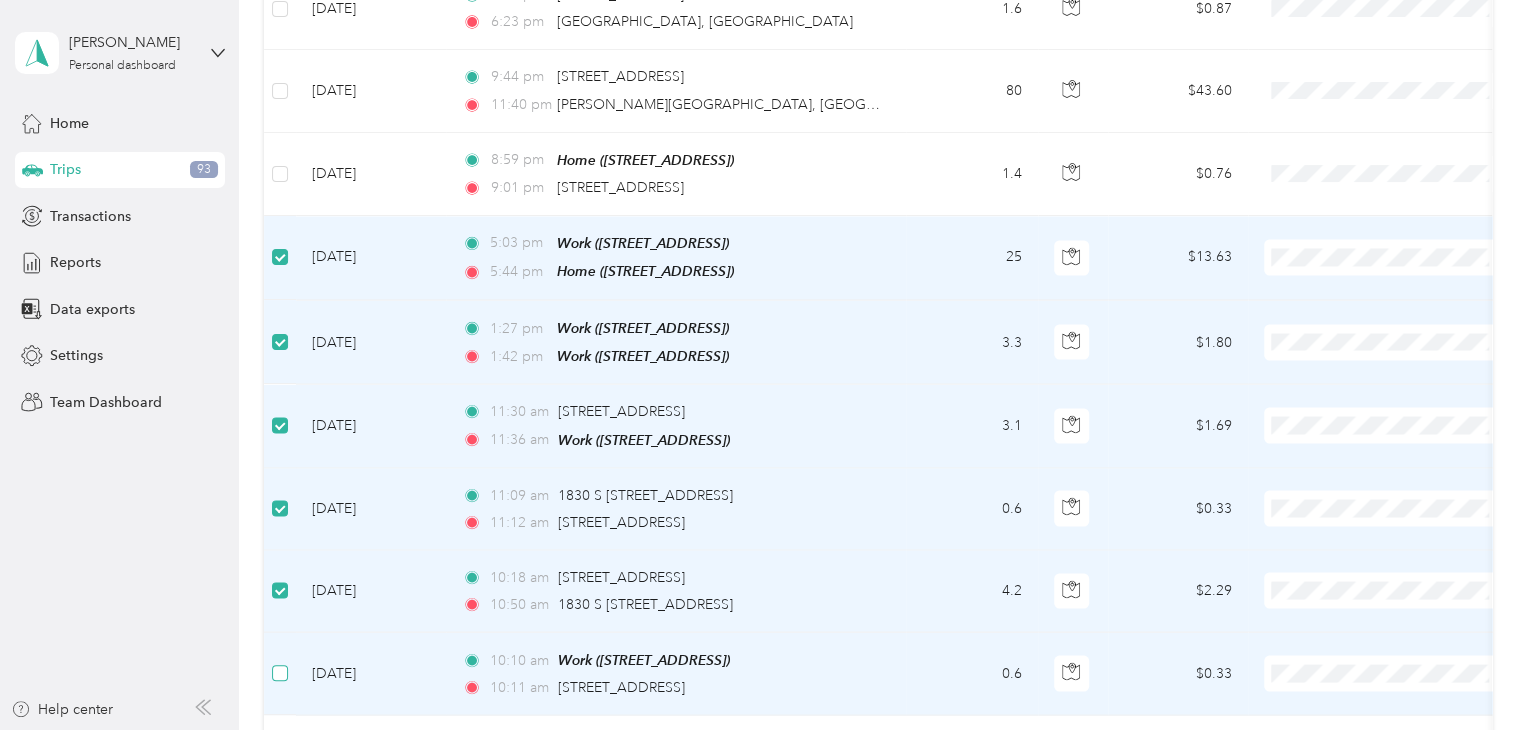 click at bounding box center (280, 673) 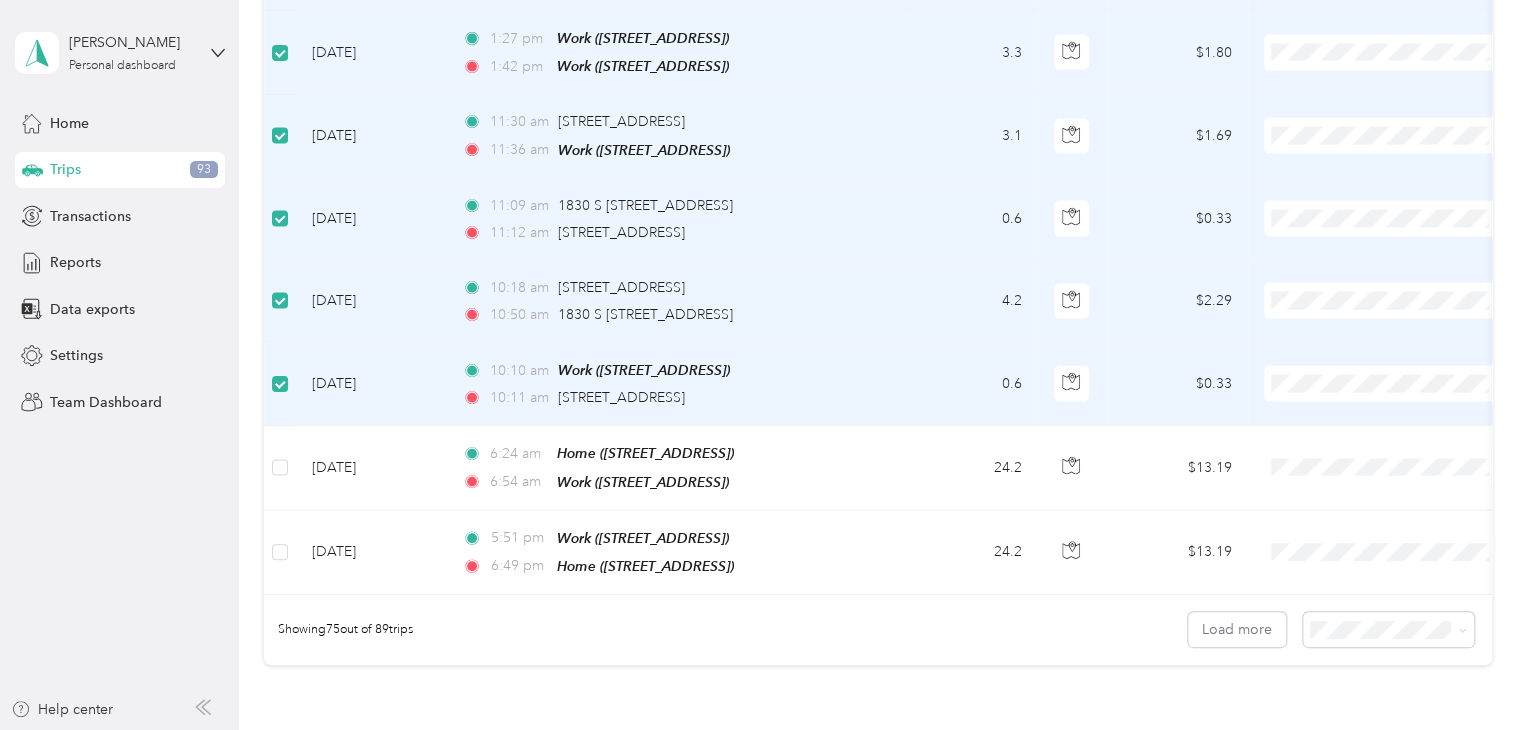 scroll, scrollTop: 6000, scrollLeft: 0, axis: vertical 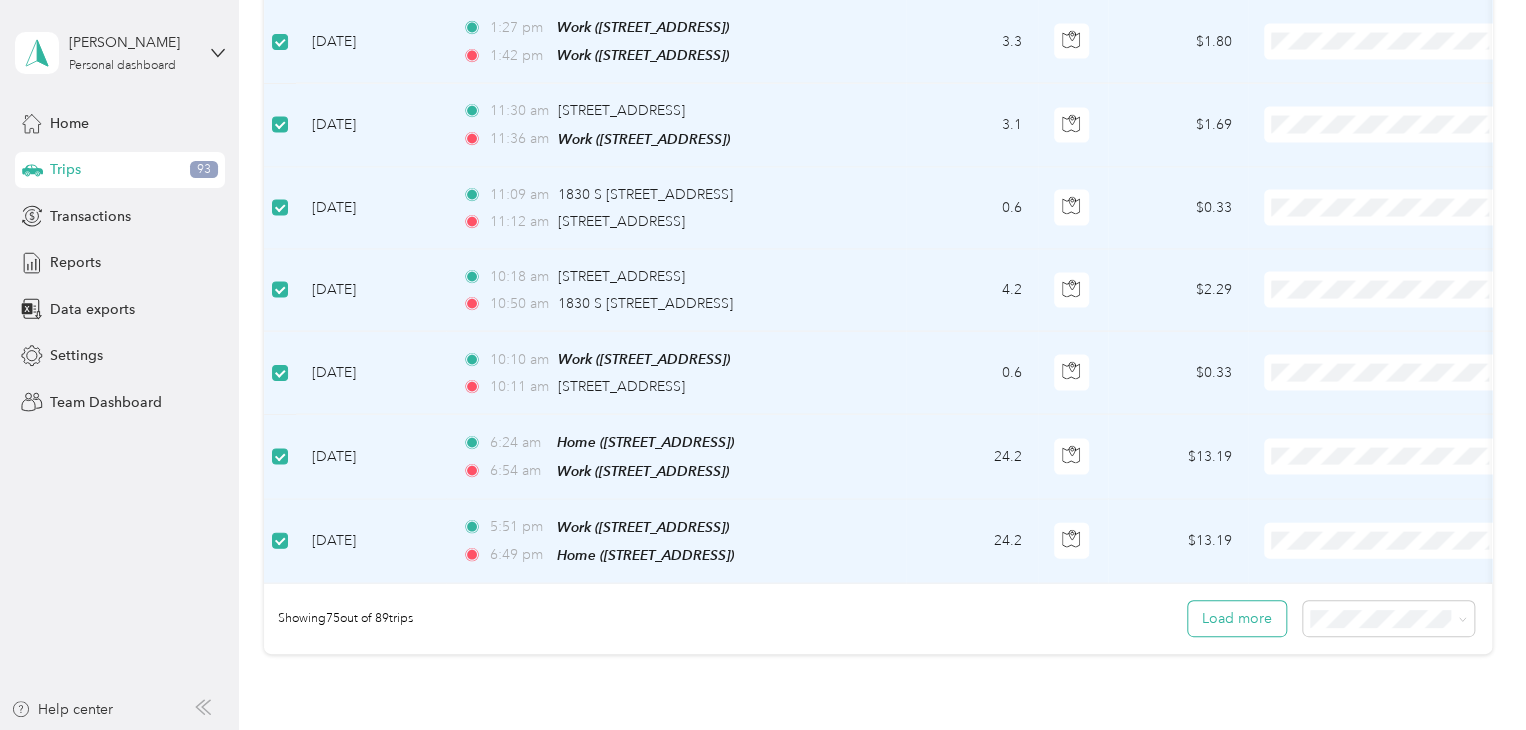 click on "Load more" at bounding box center (1237, 618) 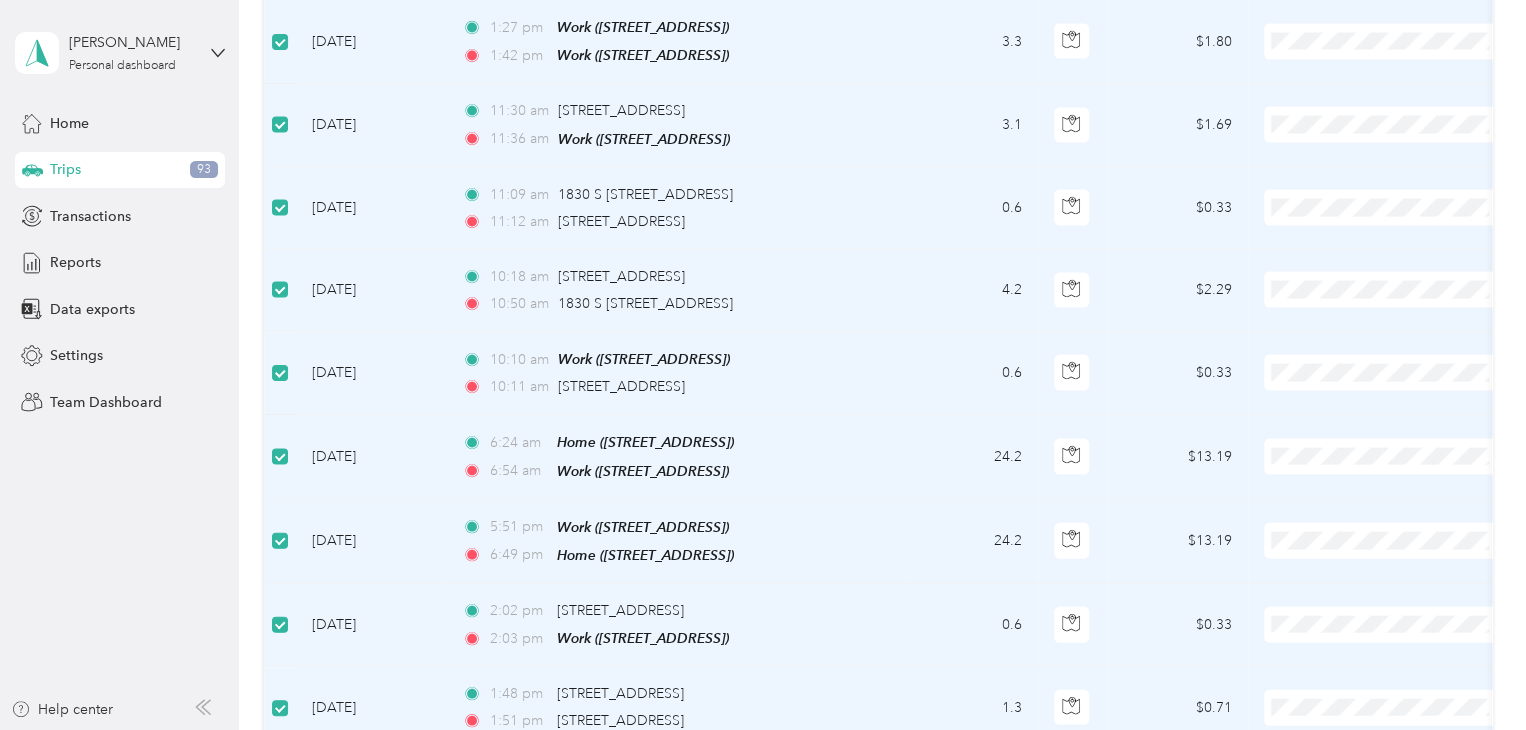 scroll, scrollTop: 6300, scrollLeft: 0, axis: vertical 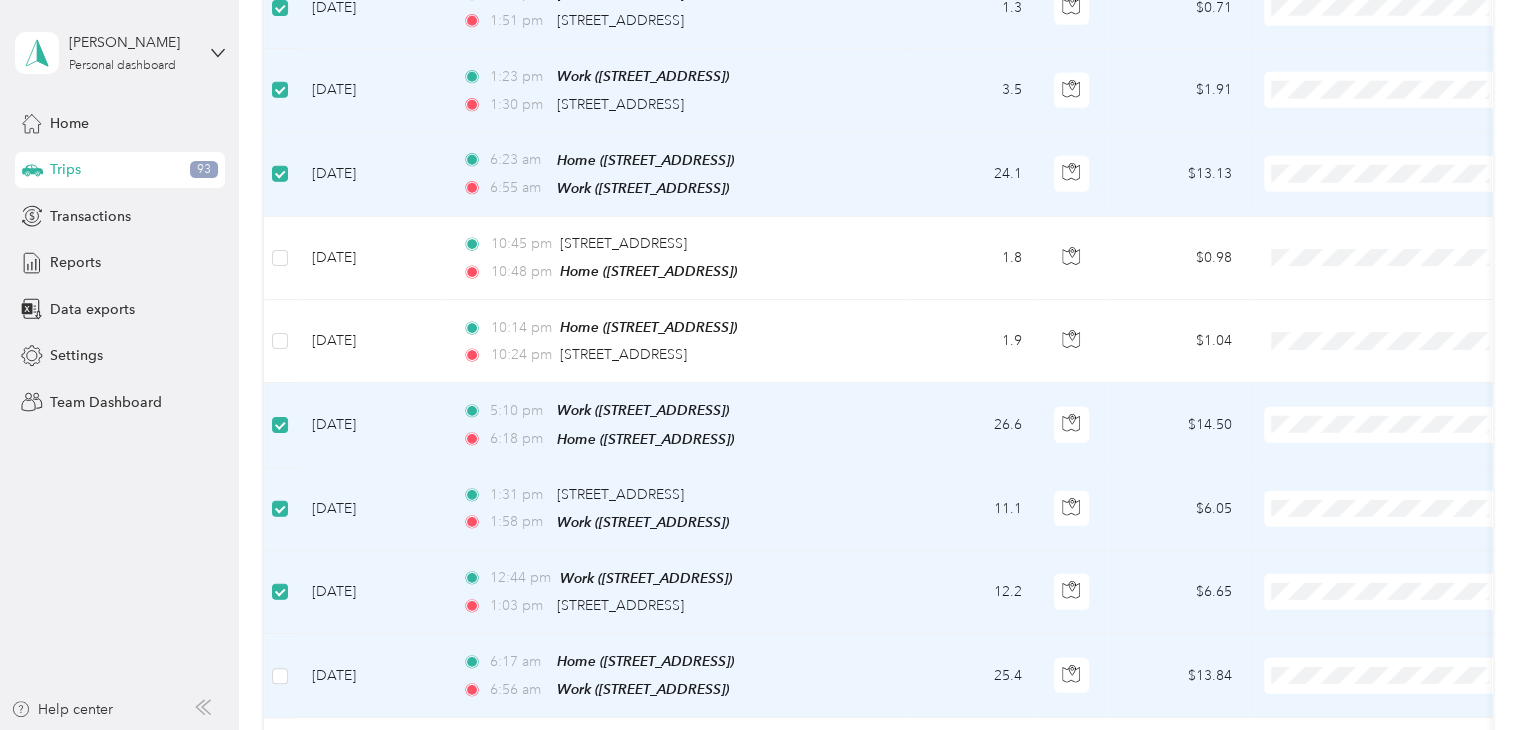 click at bounding box center (280, 676) 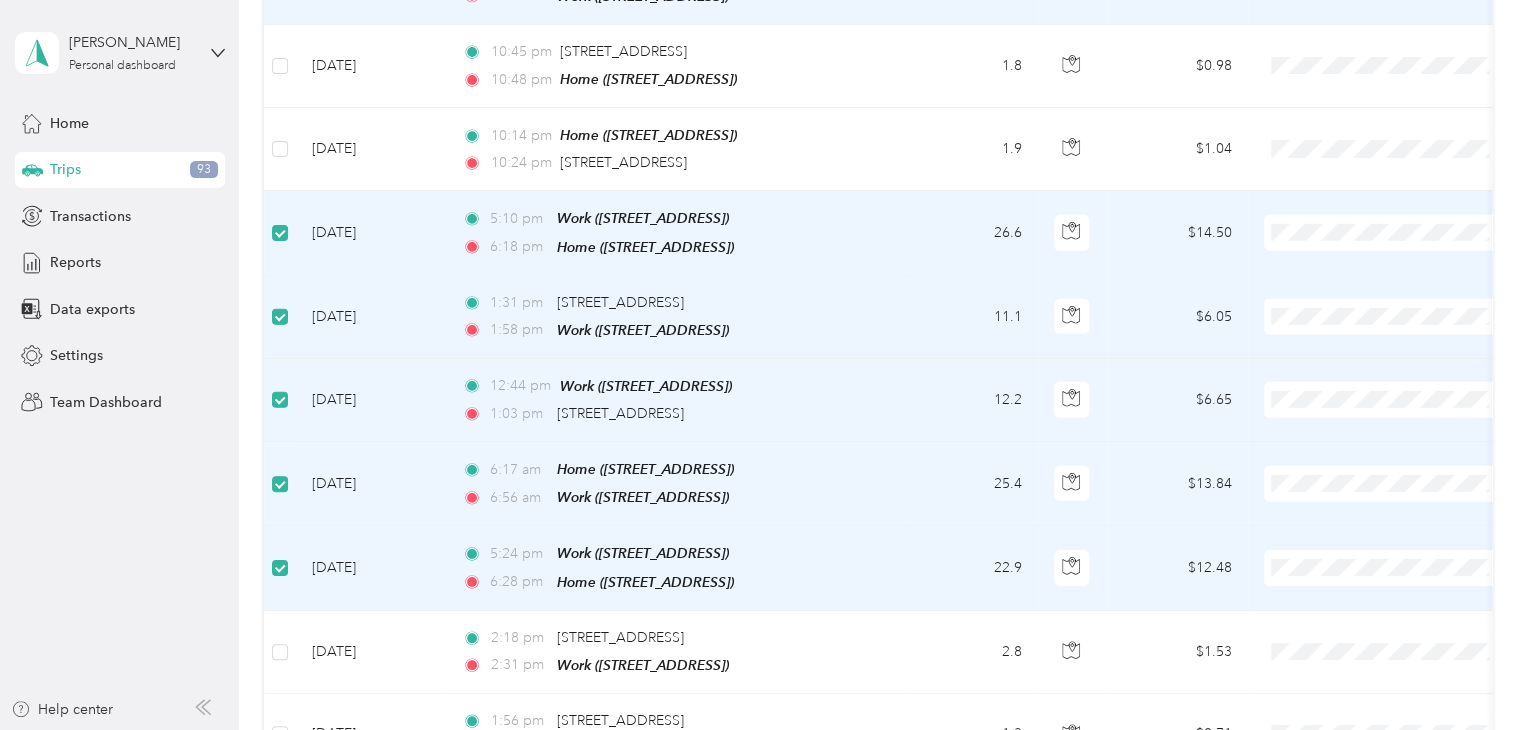 scroll, scrollTop: 7200, scrollLeft: 0, axis: vertical 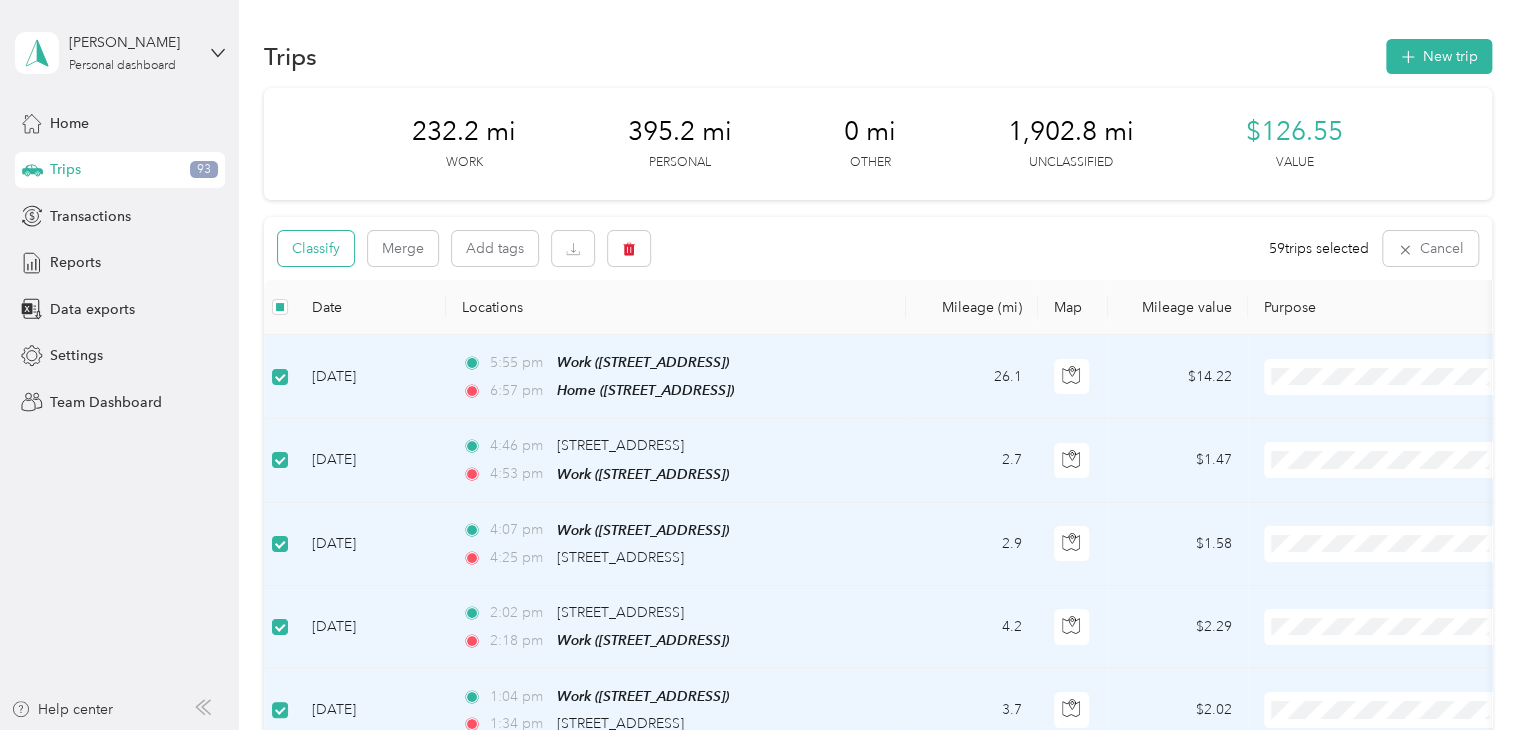 click on "Classify" at bounding box center [316, 248] 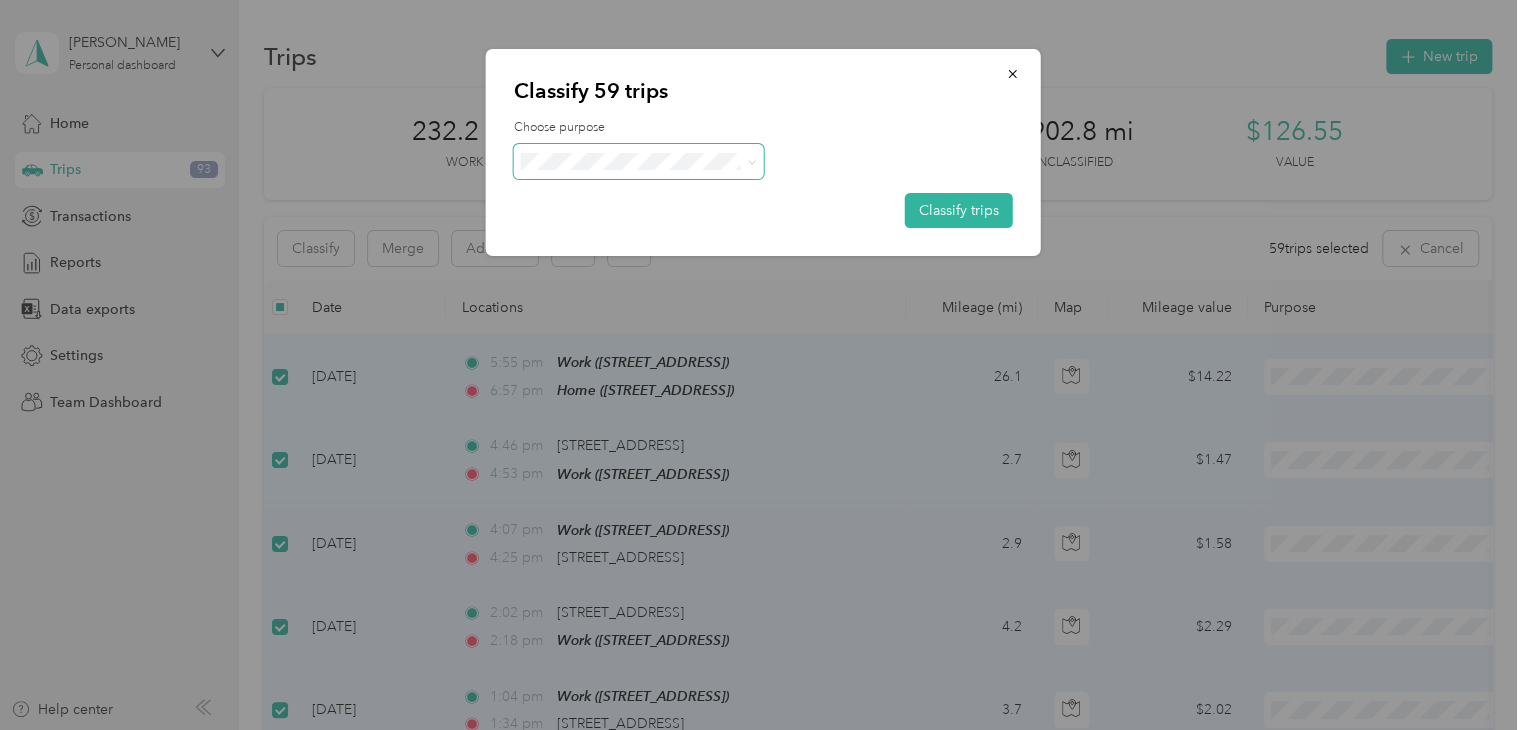 click 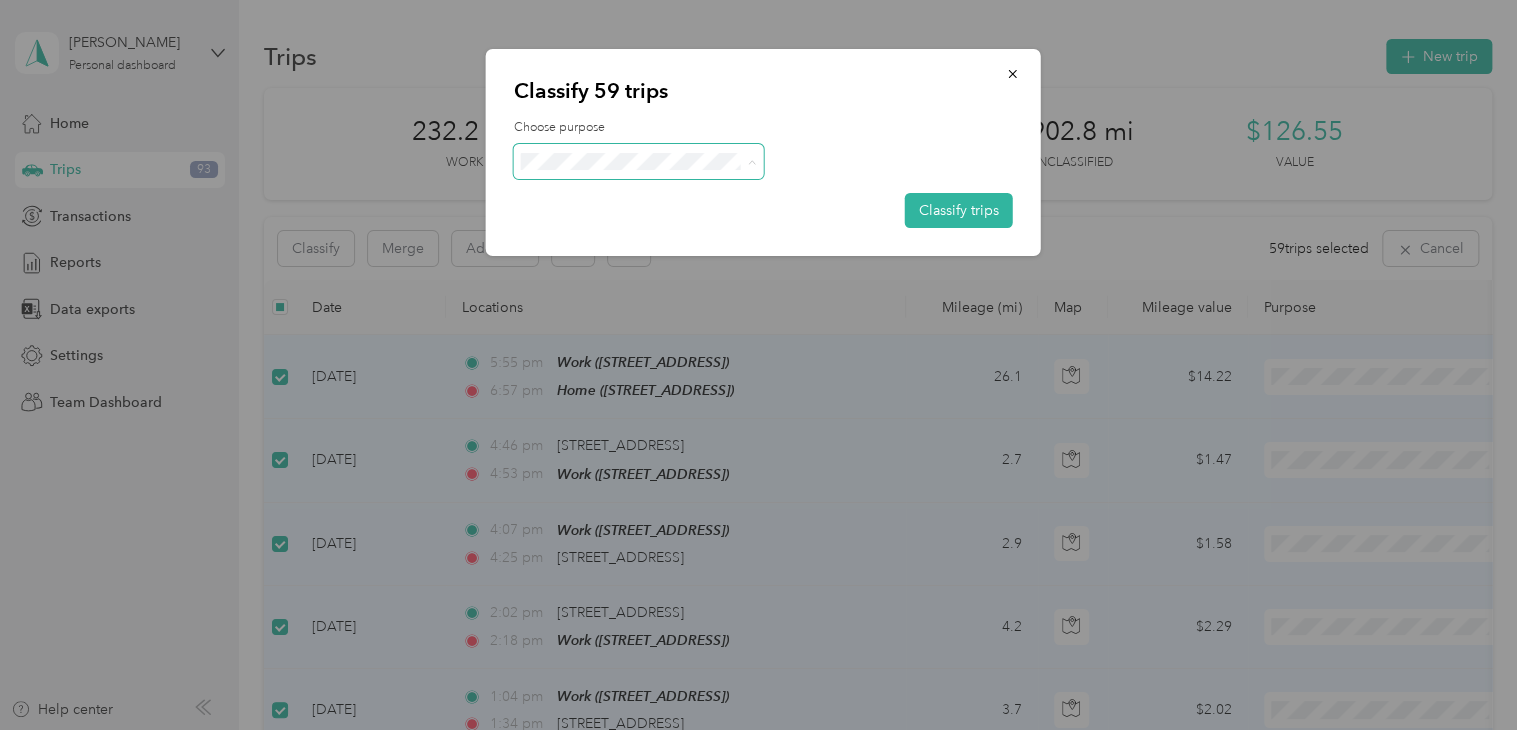click on "Work" at bounding box center (656, 198) 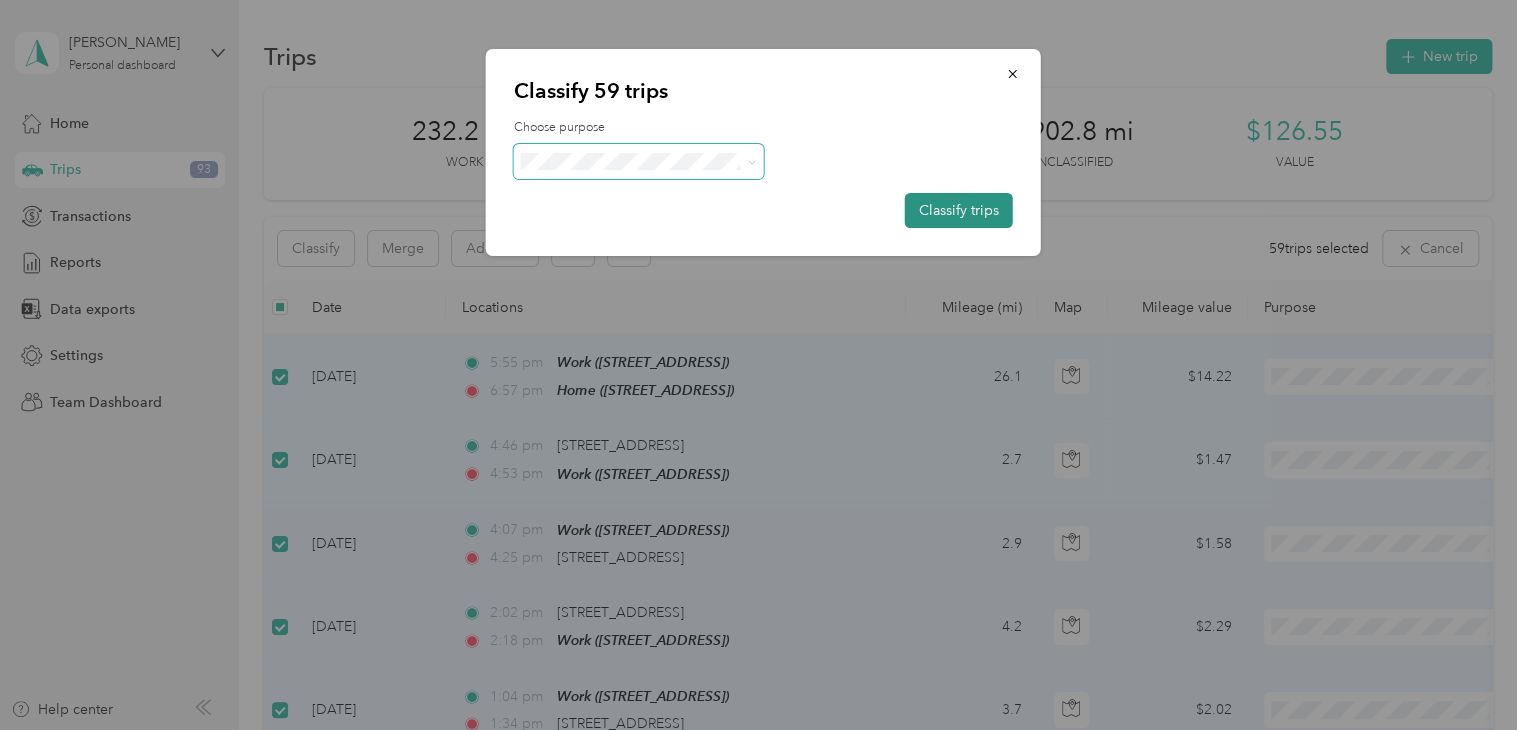 click on "Classify trips" at bounding box center [959, 210] 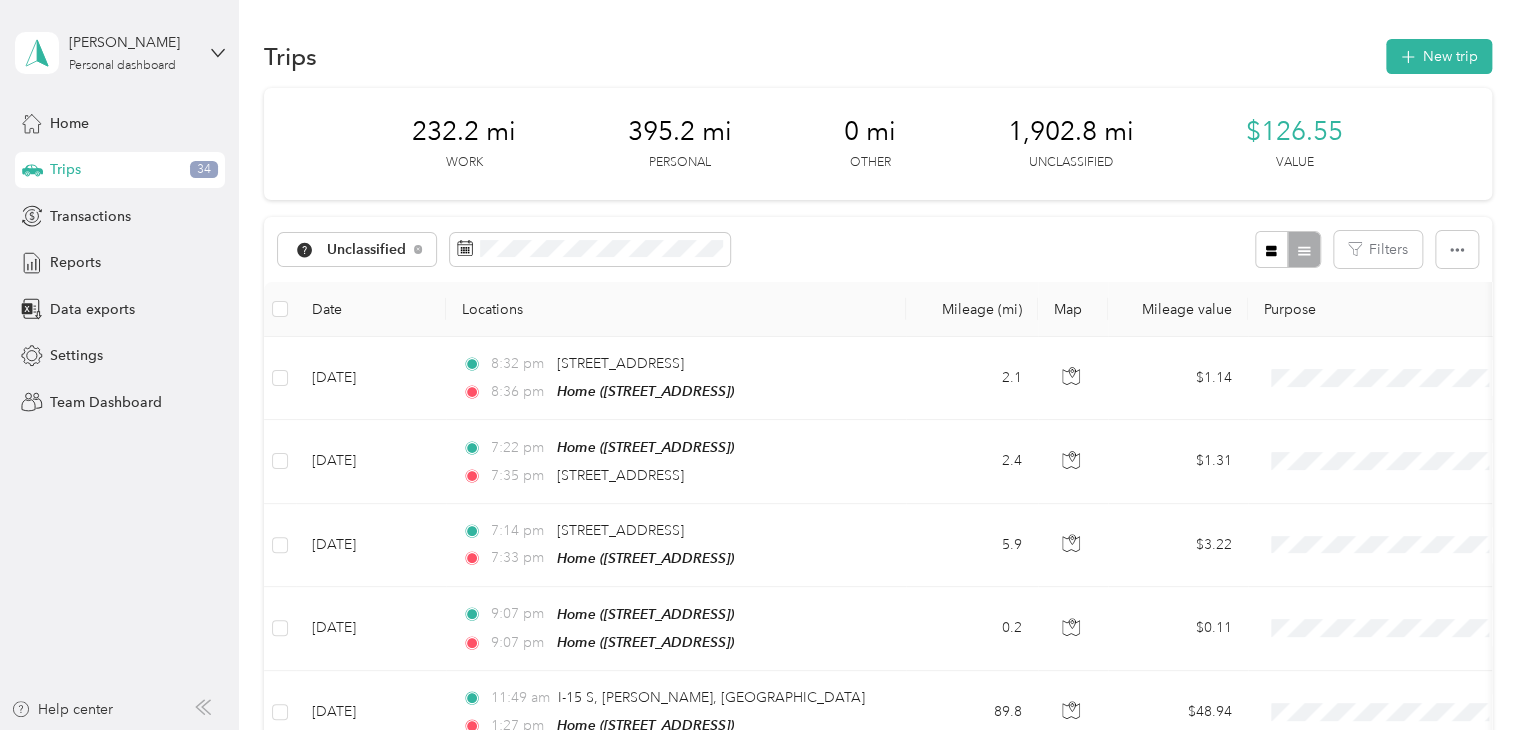 click at bounding box center [280, 309] 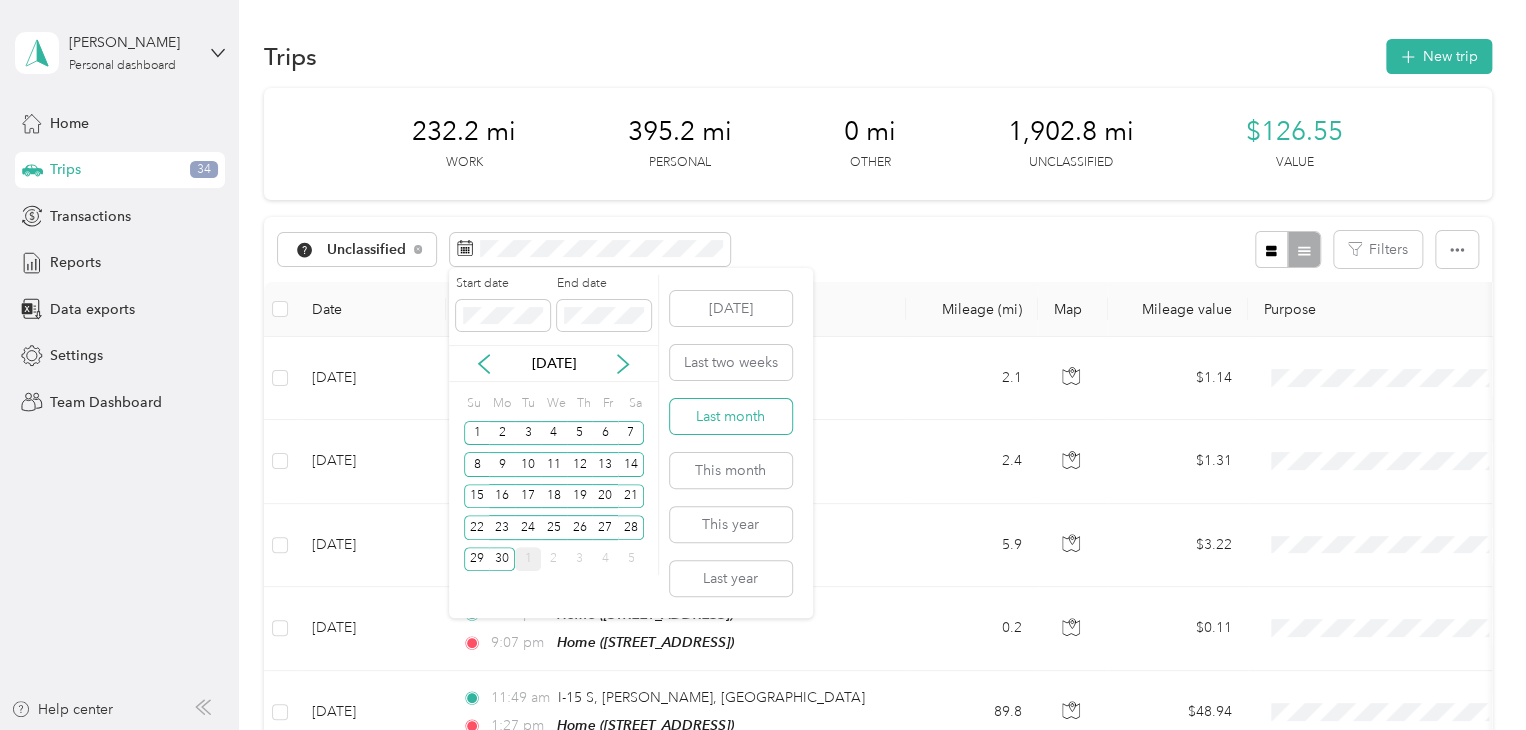 click on "Last month" at bounding box center [731, 416] 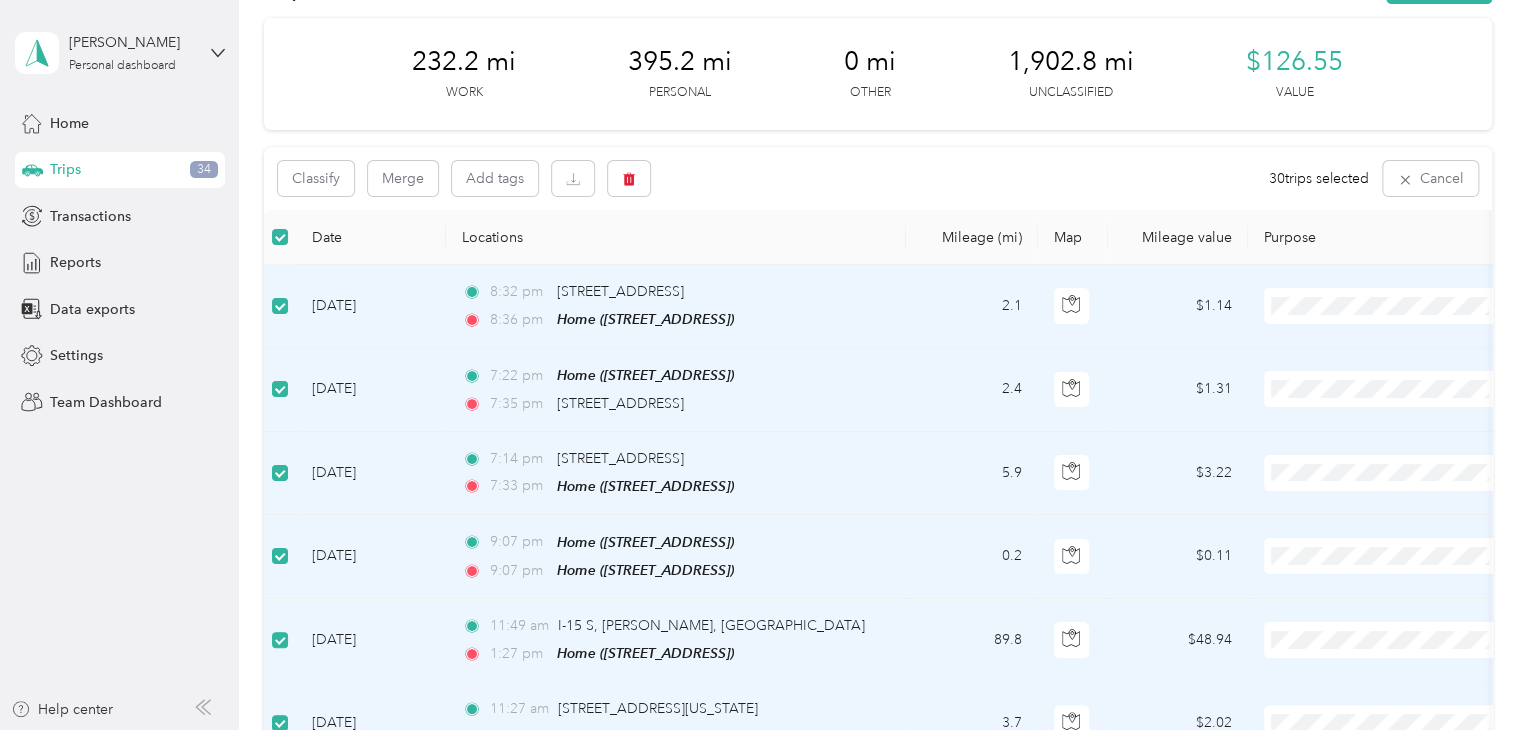 scroll, scrollTop: 0, scrollLeft: 0, axis: both 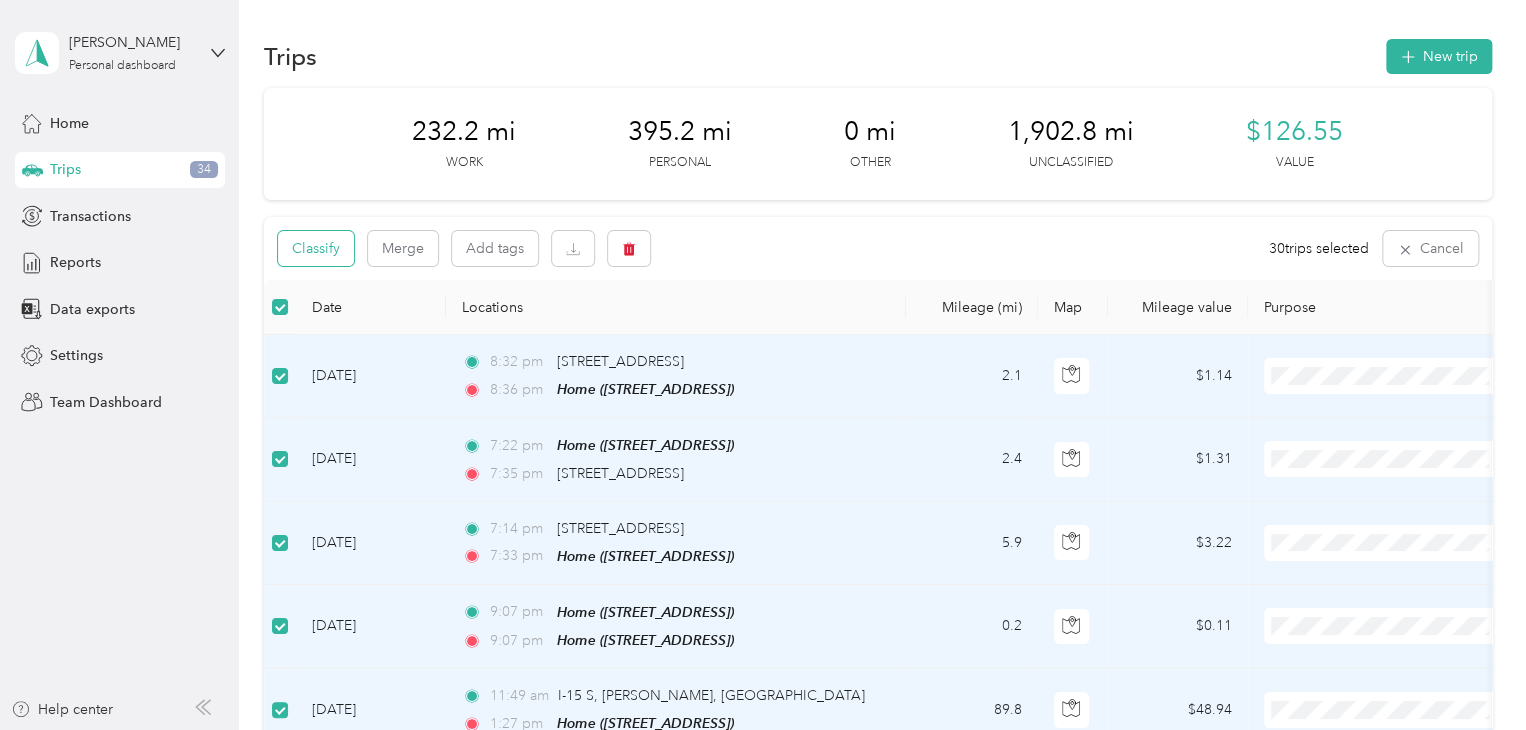 click on "Classify" at bounding box center [316, 248] 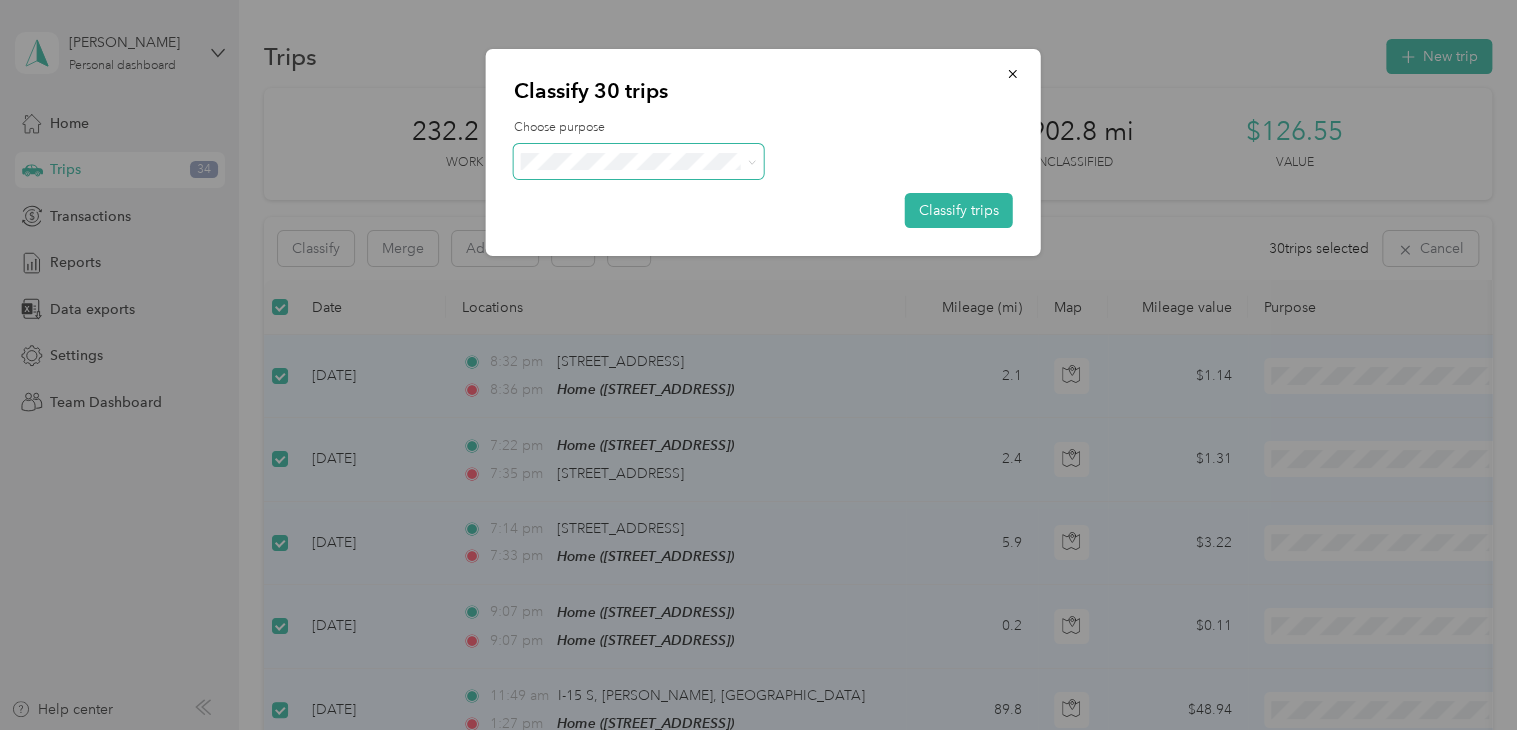click 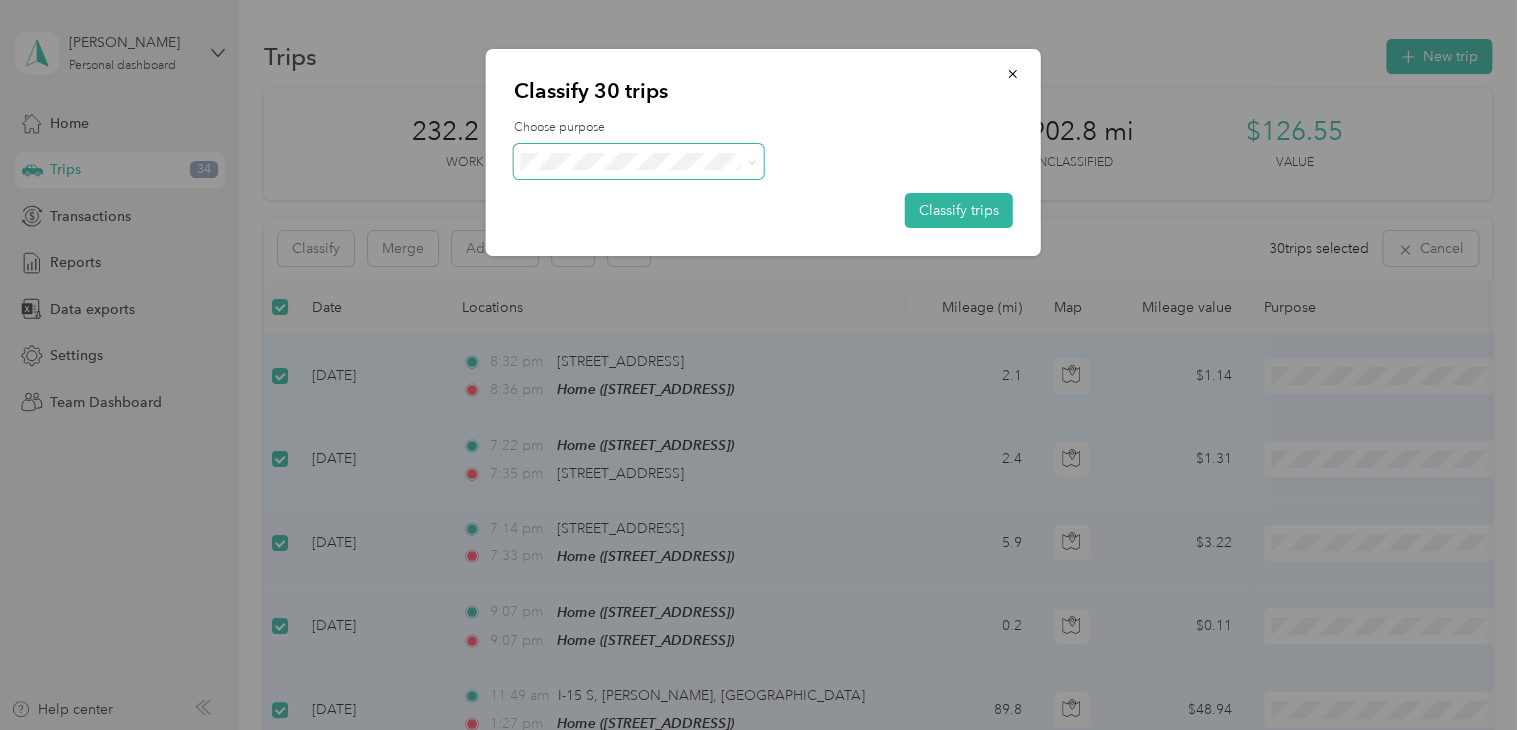 click on "Personal" at bounding box center (638, 226) 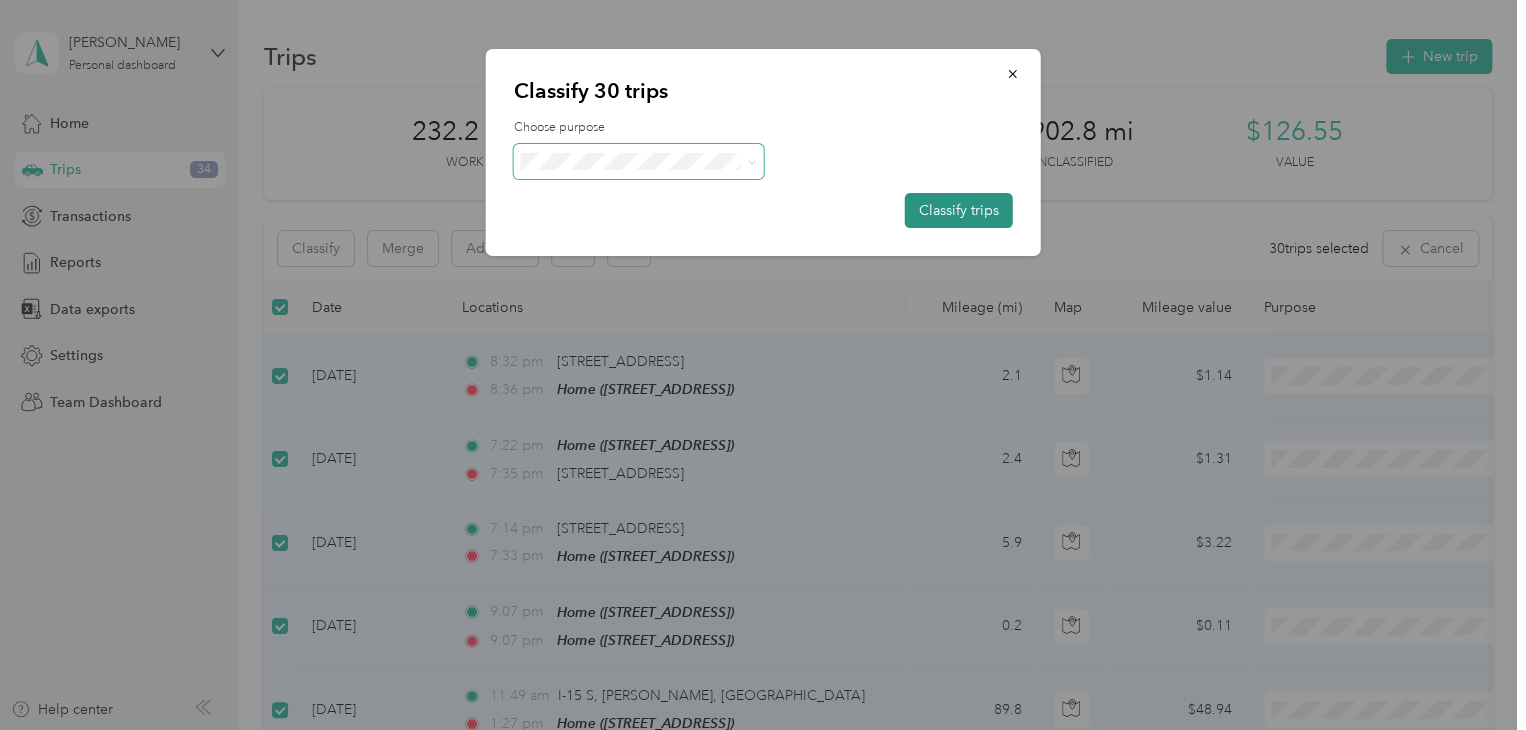 click on "Classify trips" at bounding box center (959, 210) 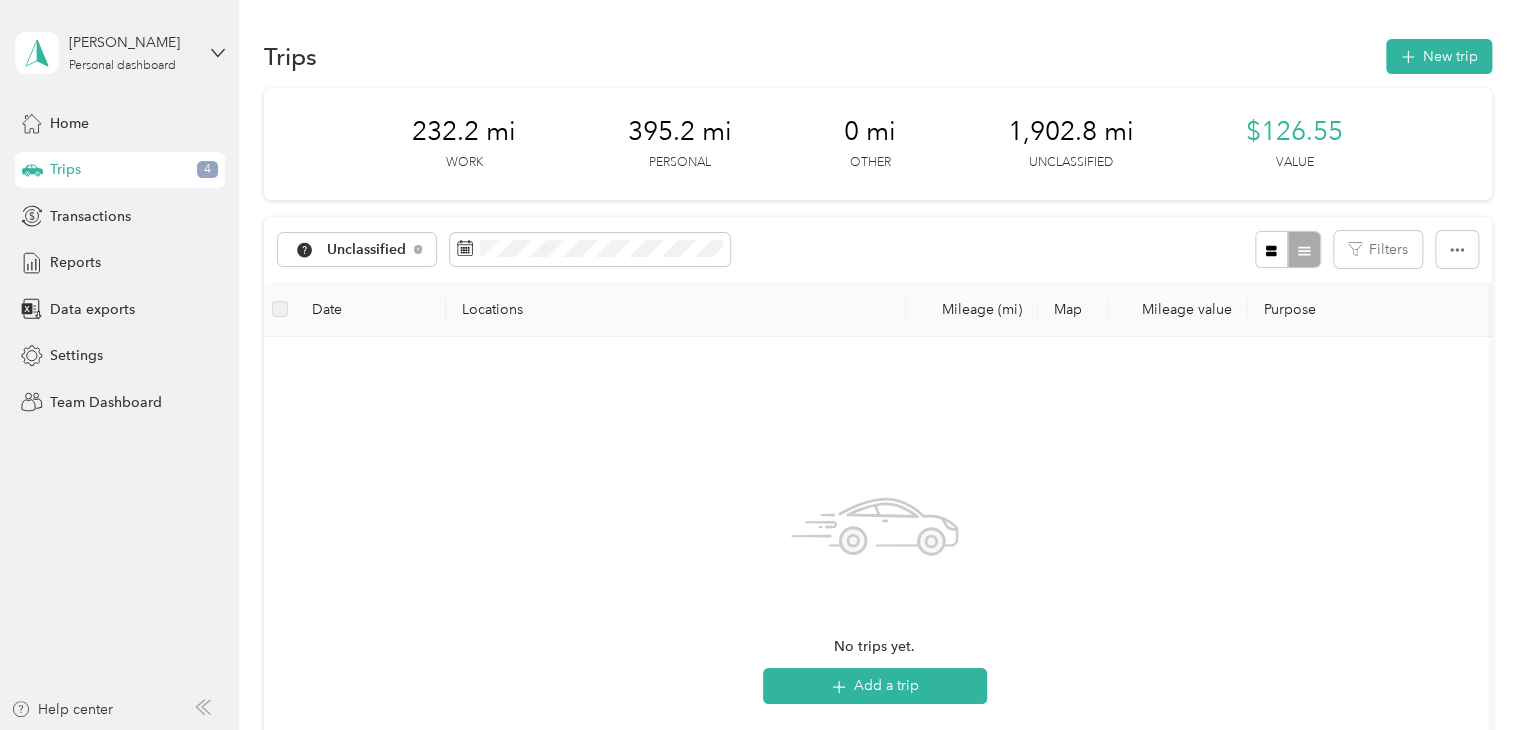 click on "Trips 4" at bounding box center (120, 170) 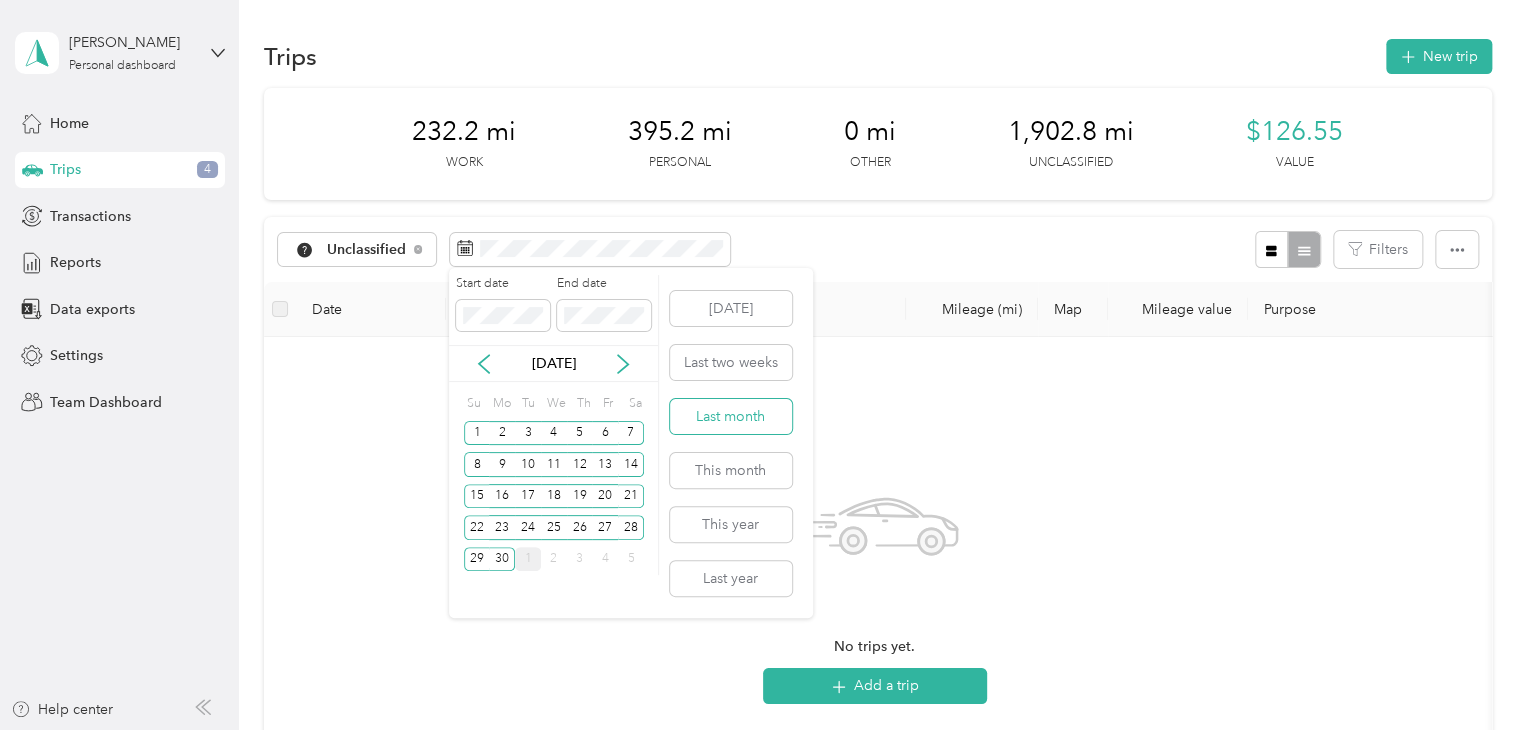 click on "Last month" at bounding box center [731, 416] 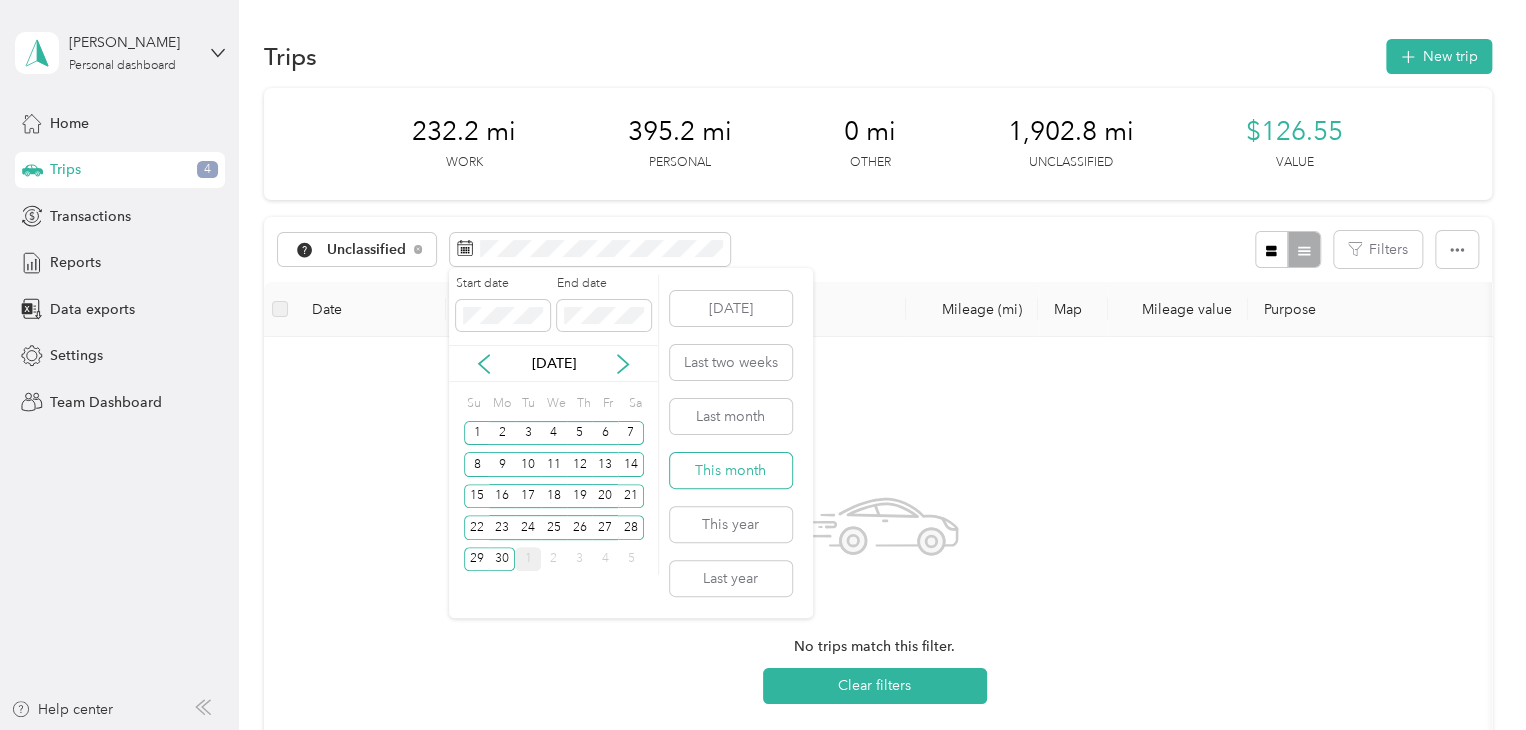 click on "This month" at bounding box center (731, 470) 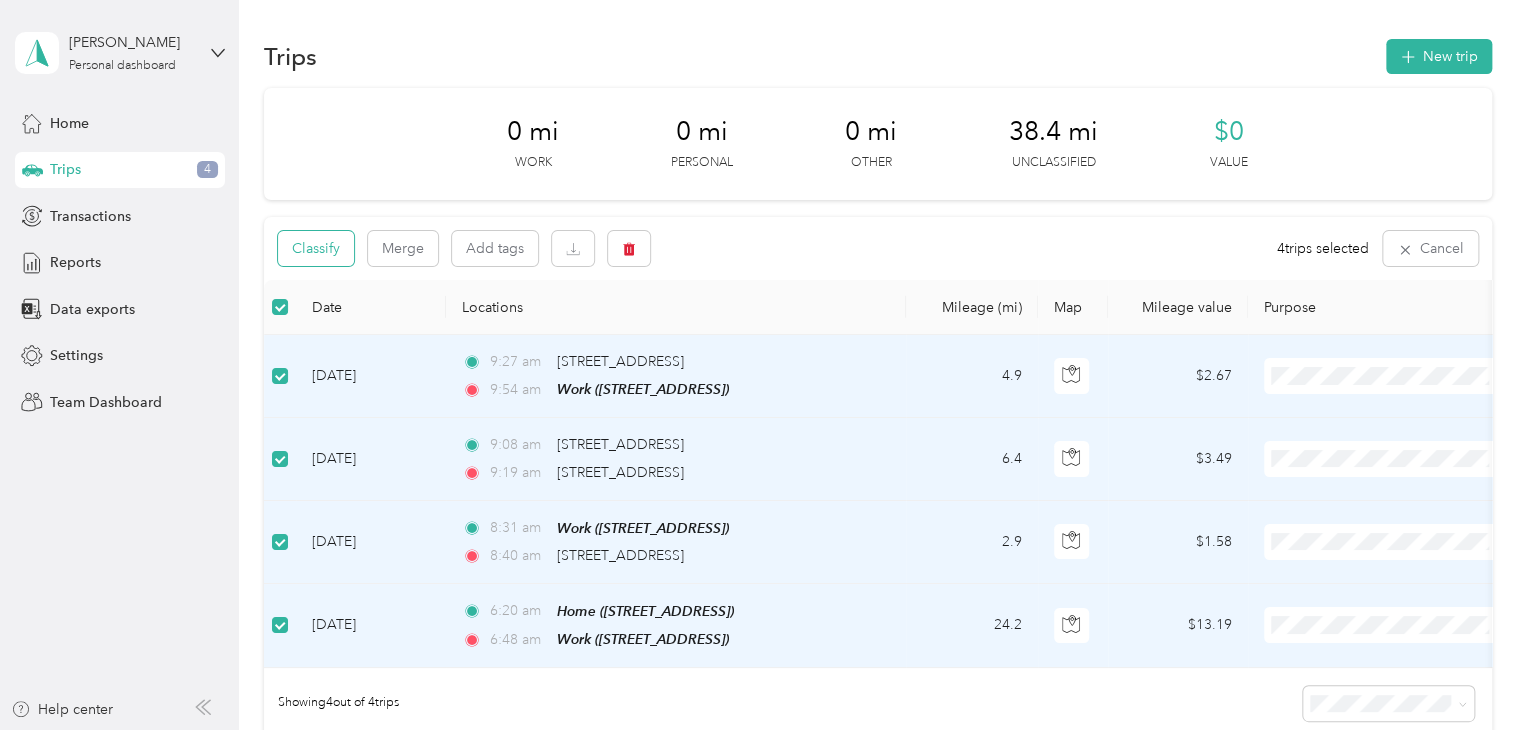 click on "Classify" at bounding box center (316, 248) 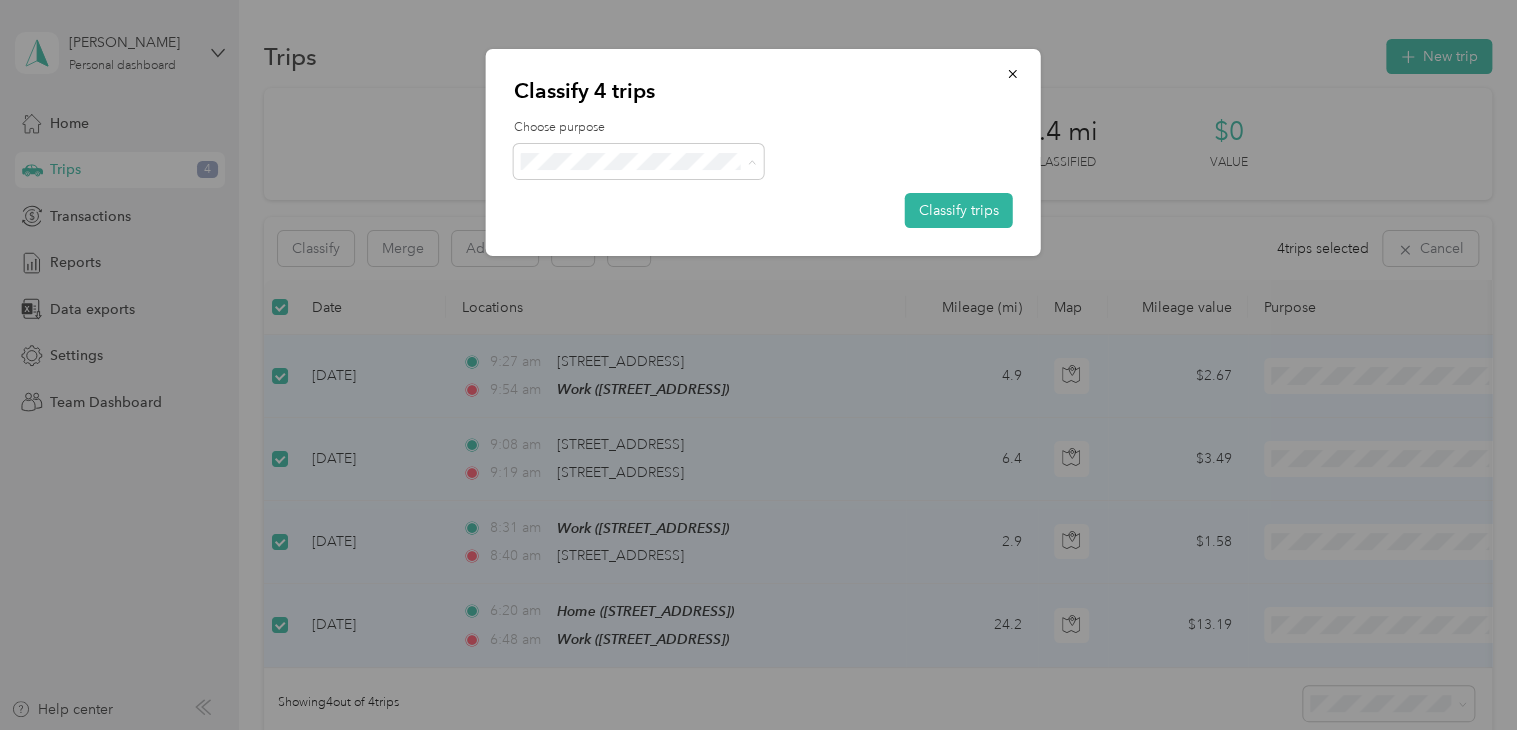 click on "Work" at bounding box center (656, 198) 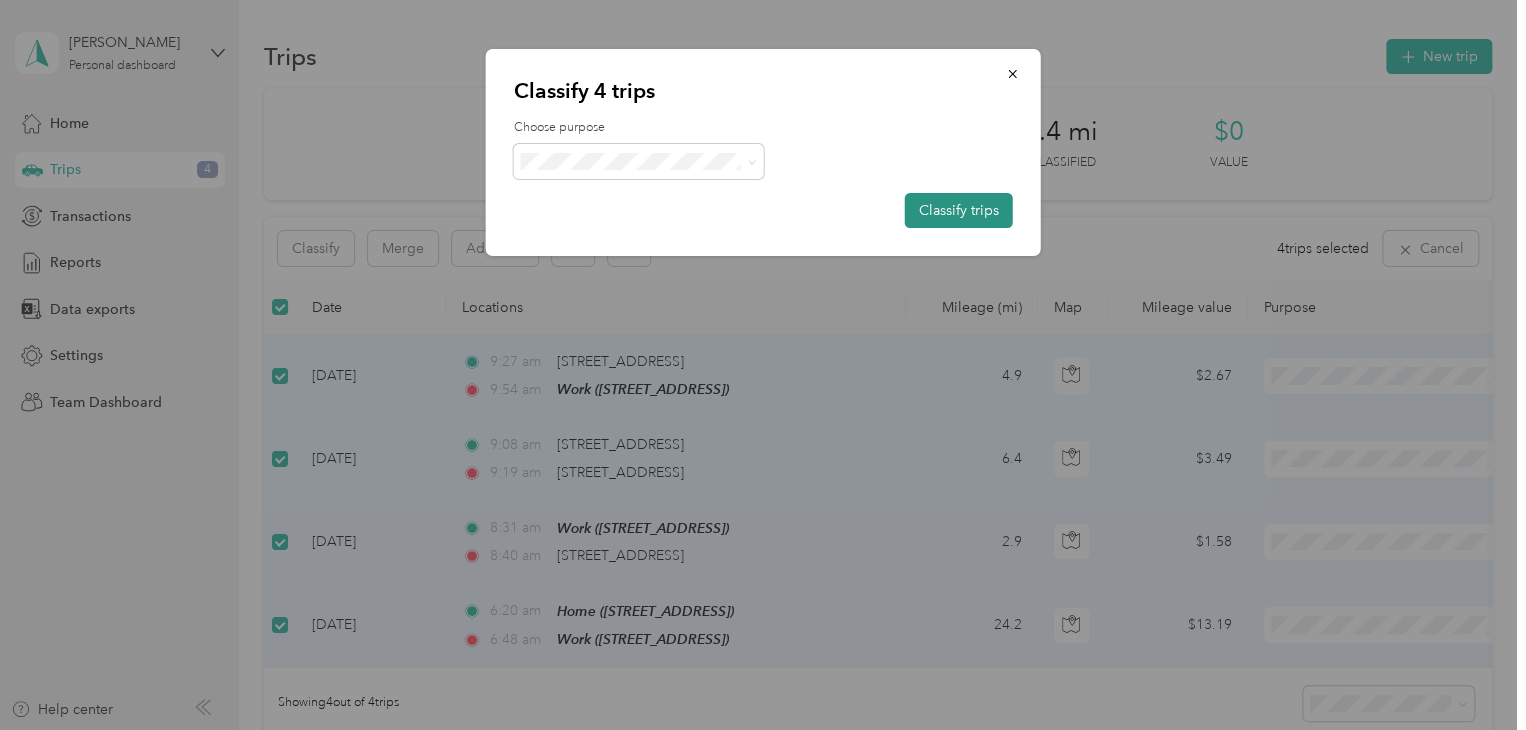 click on "Classify trips" at bounding box center [959, 210] 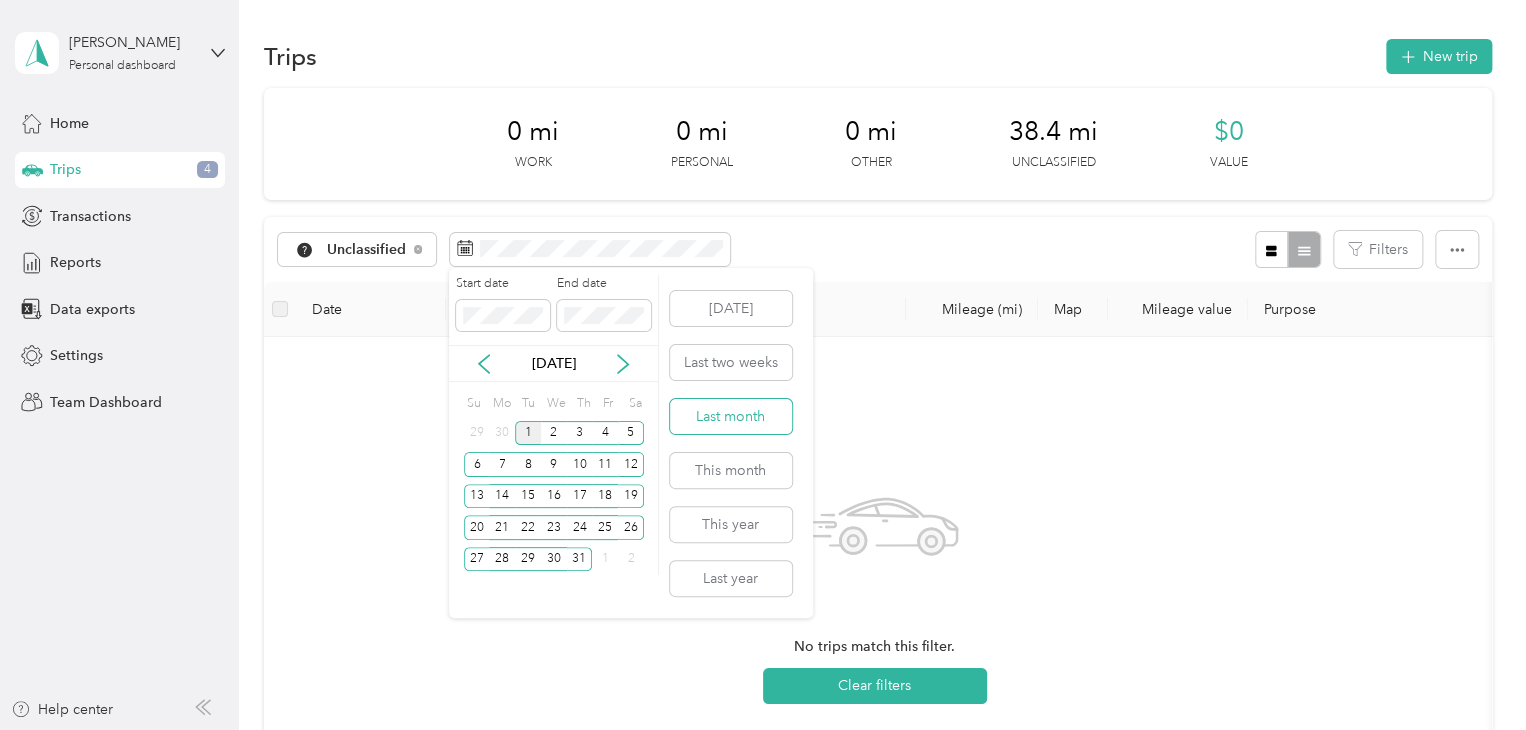 click on "Last month" at bounding box center [731, 416] 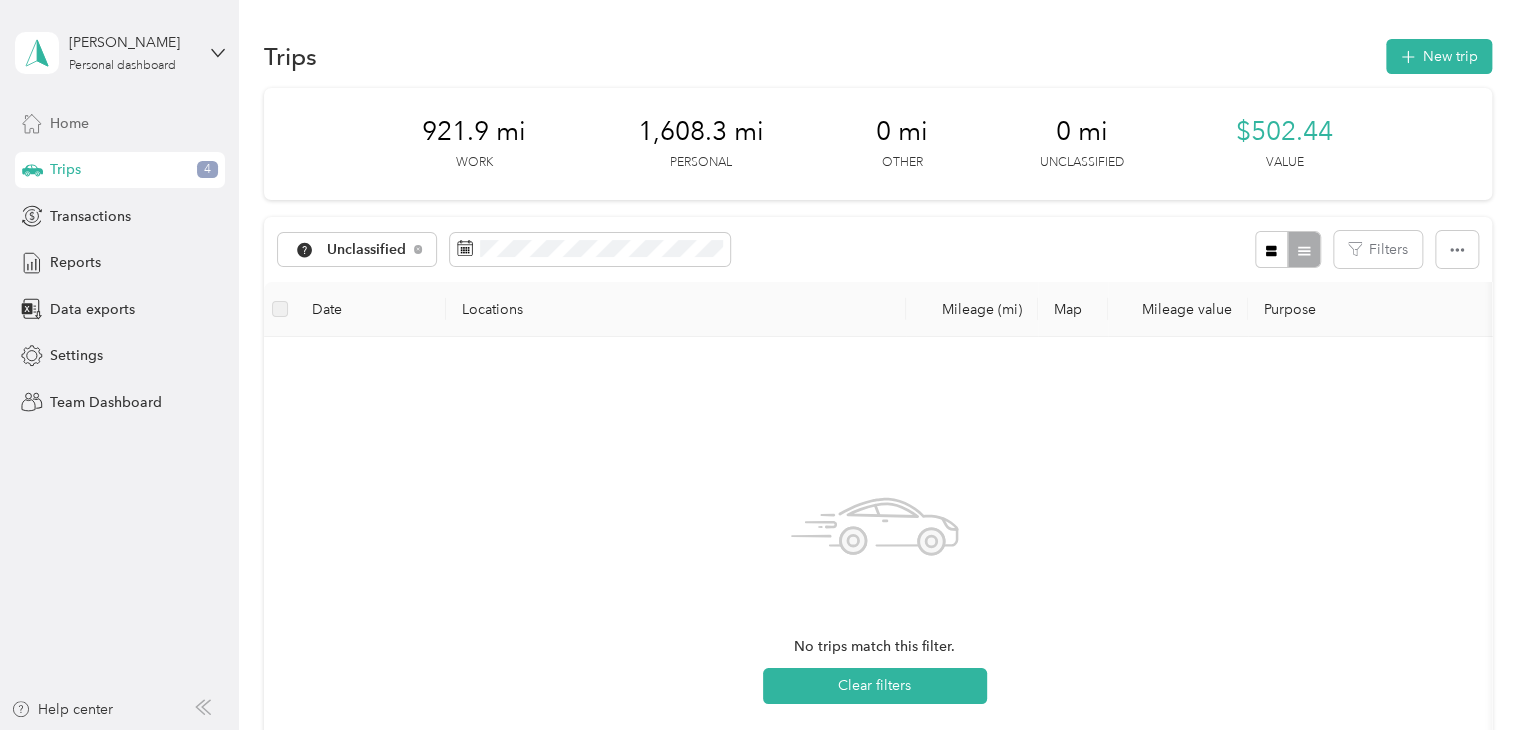 click on "Home" at bounding box center [120, 123] 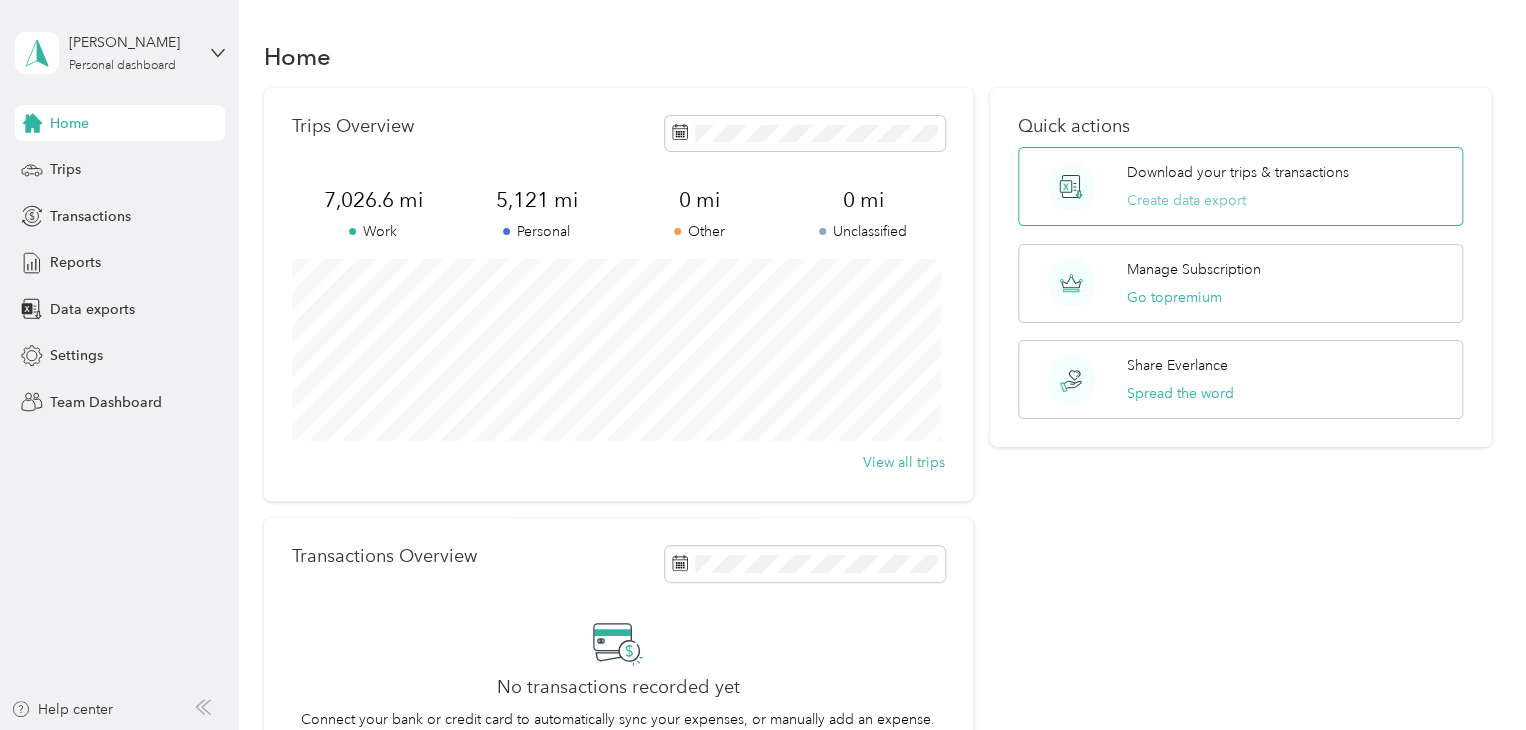 click on "Create data export" at bounding box center [1186, 200] 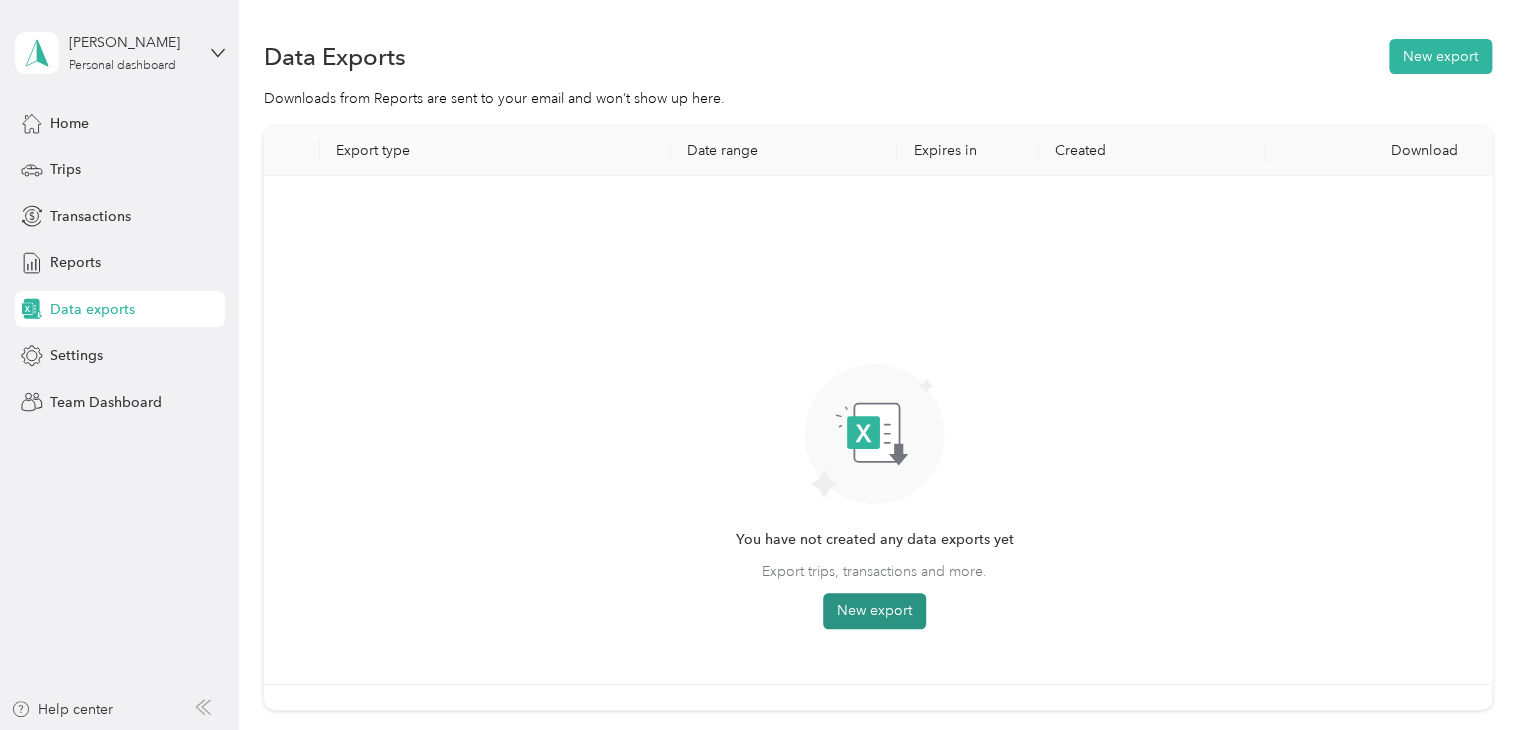 click on "New export" at bounding box center [874, 611] 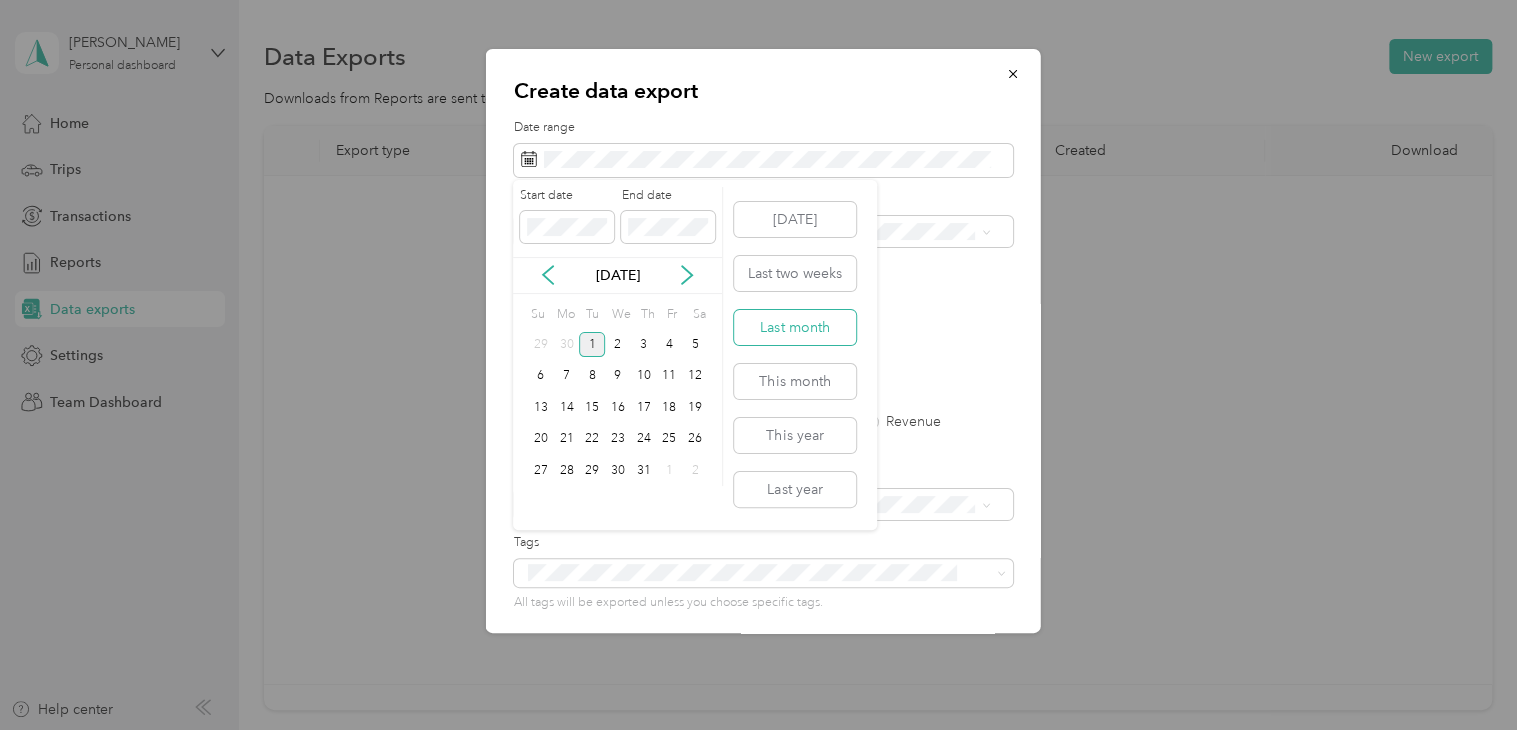 click on "Last month" at bounding box center [795, 327] 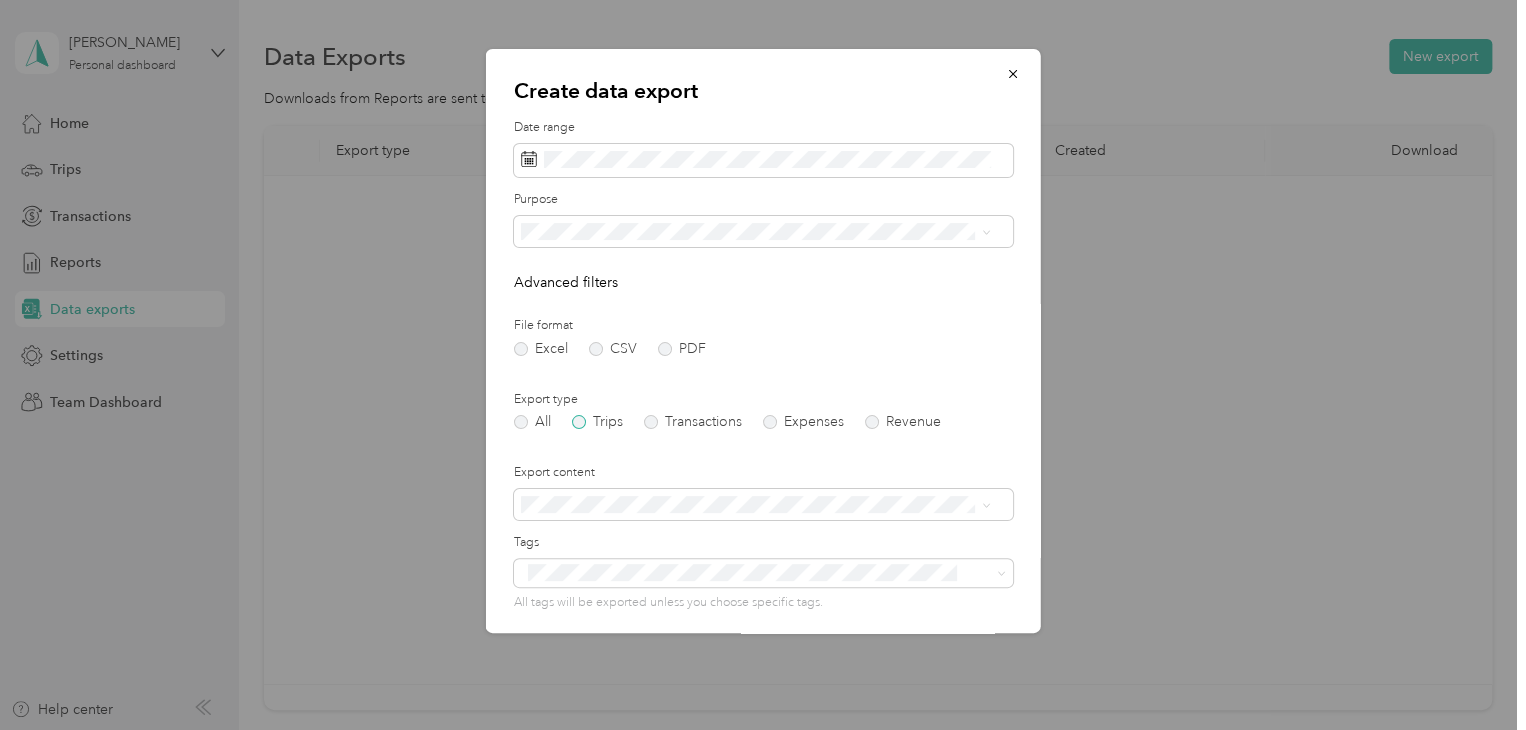 click on "Trips" at bounding box center [597, 422] 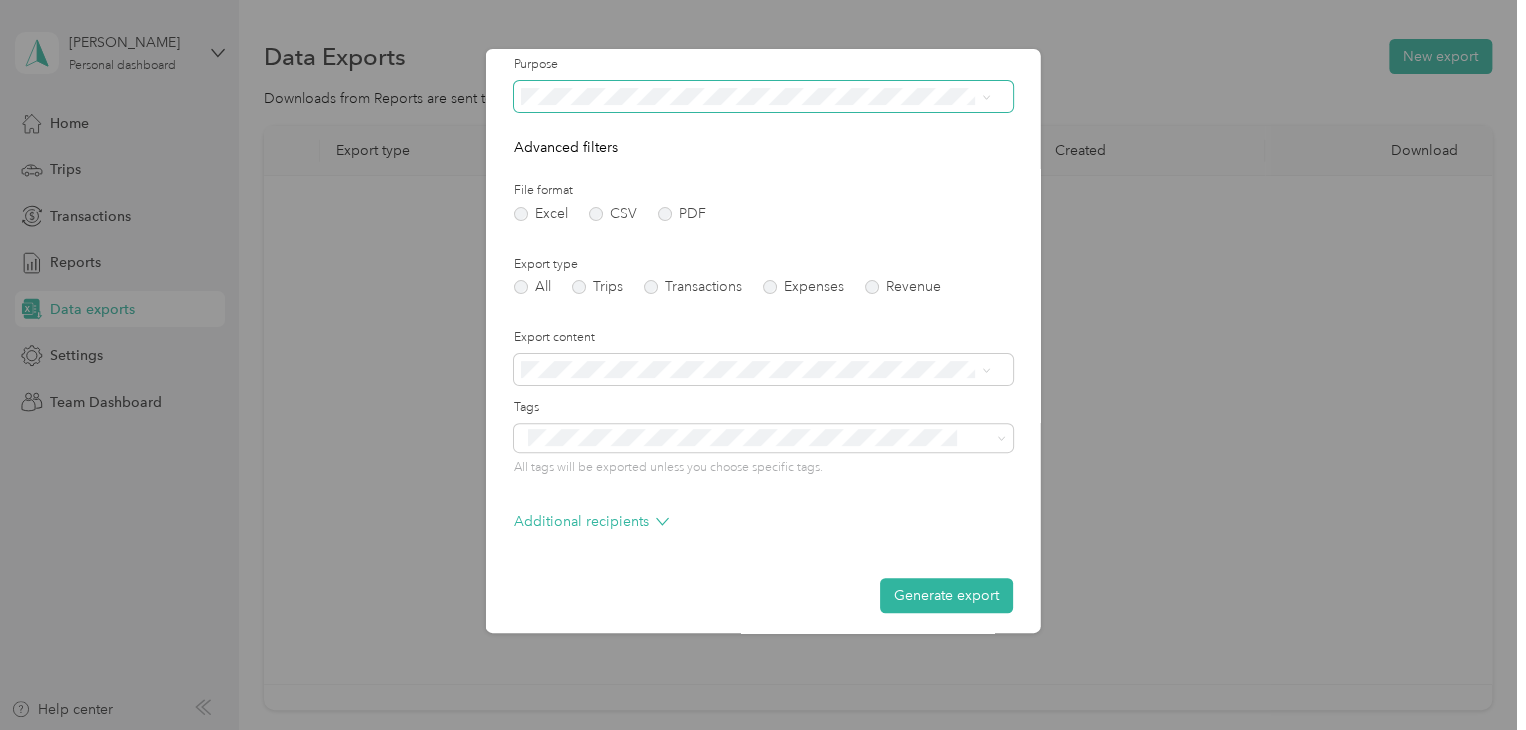 scroll, scrollTop: 143, scrollLeft: 0, axis: vertical 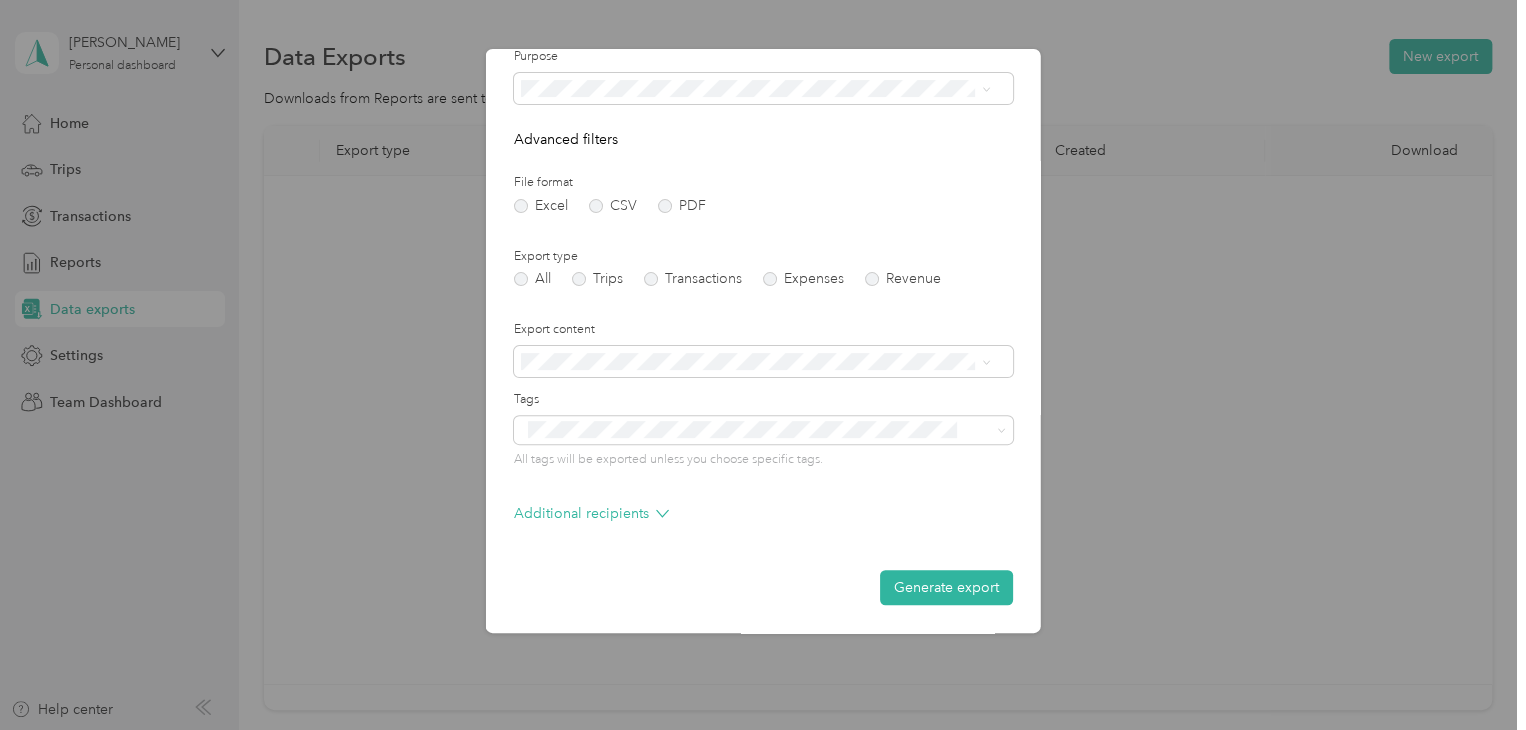 click on "Generate export" at bounding box center [946, 587] 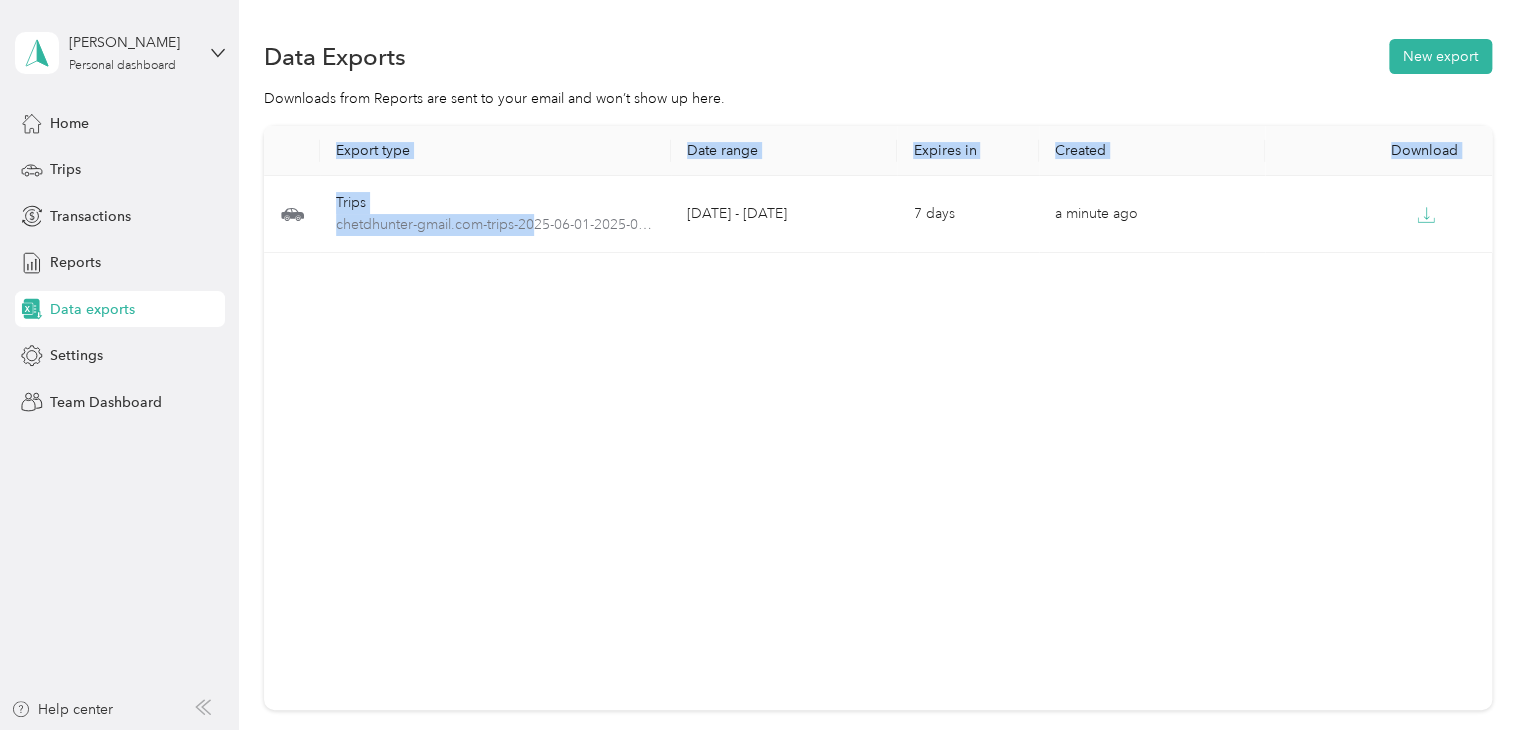 drag, startPoint x: 540, startPoint y: 221, endPoint x: 1726, endPoint y: 108, distance: 1191.3711 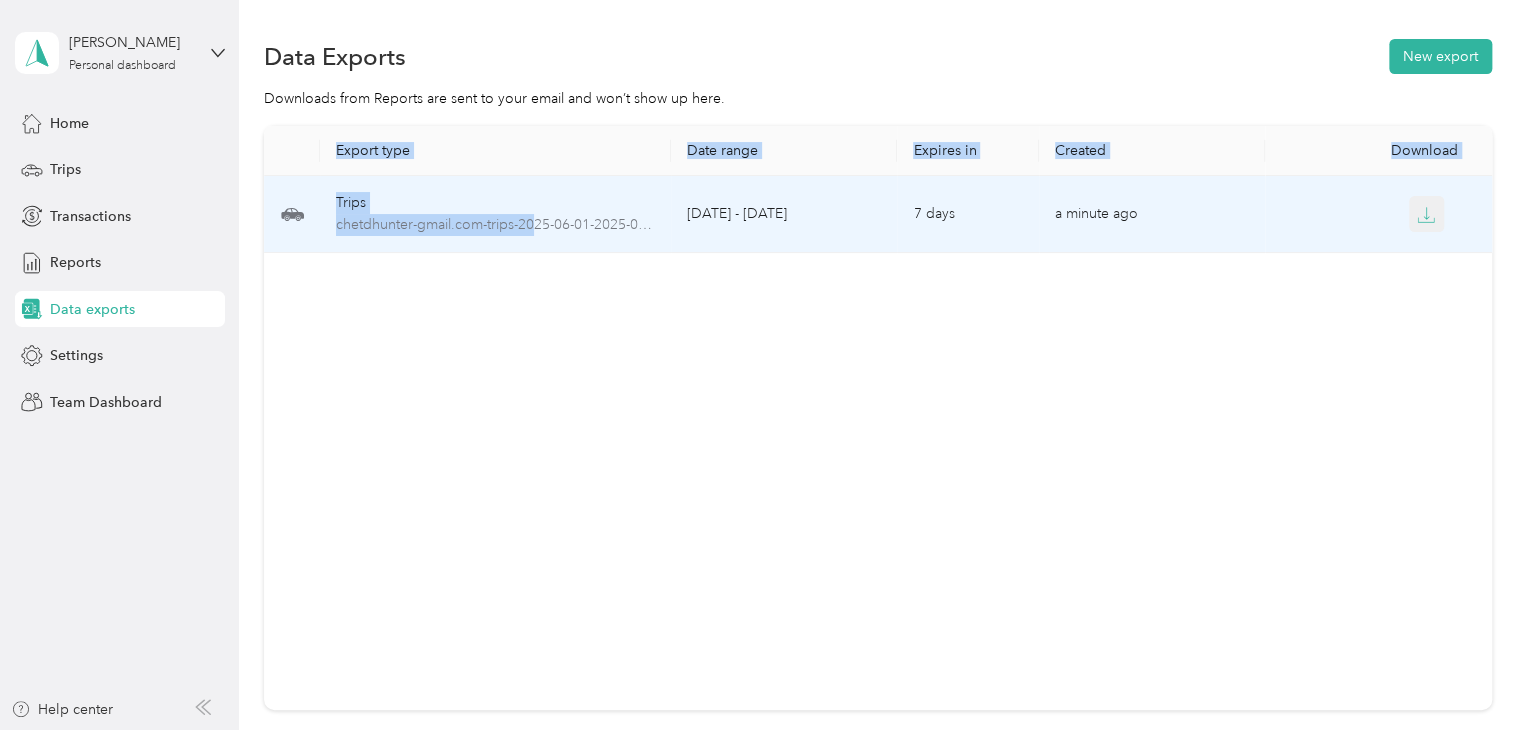 click 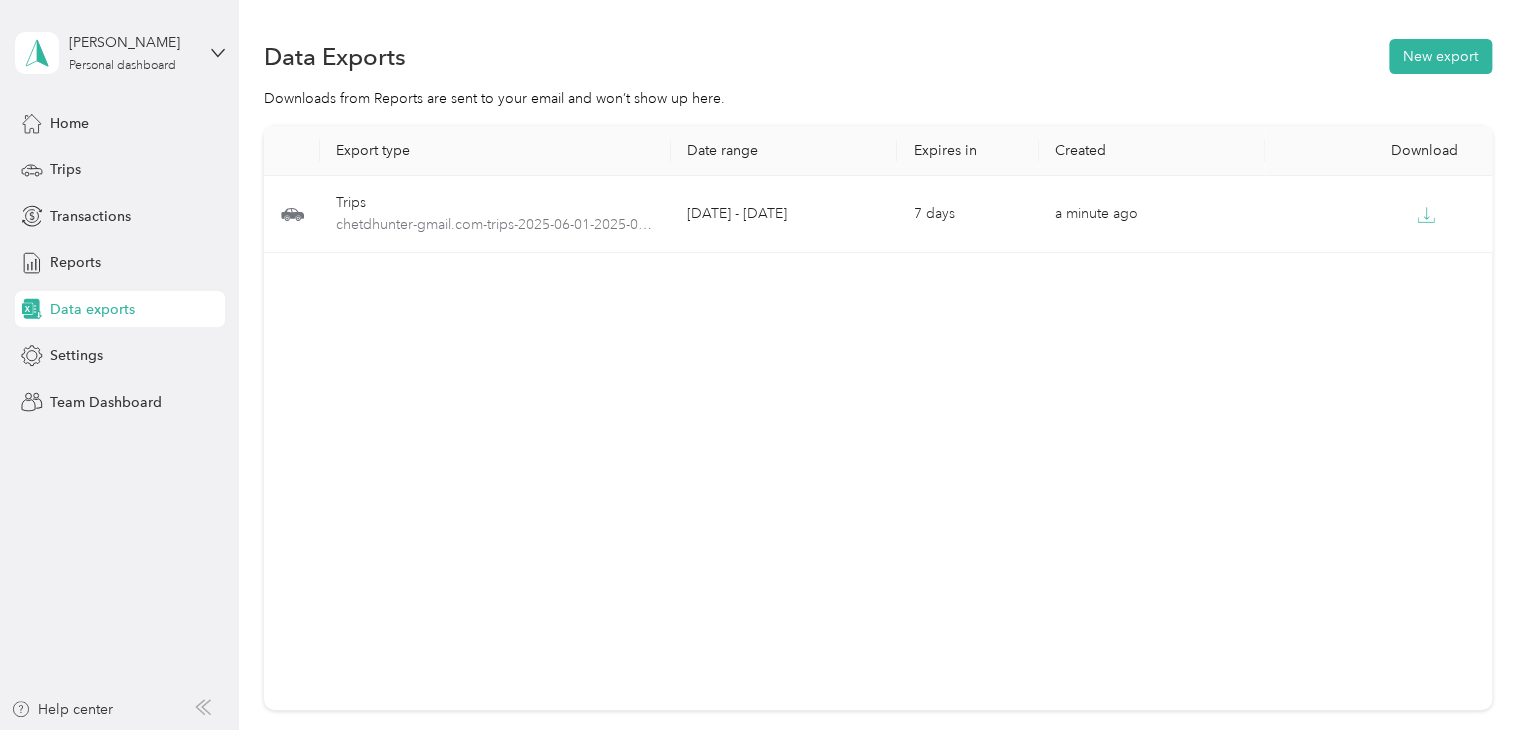 click on "Export type Date range Expires in Created Download             Trips chetdhunter-gmail.com-trips-2025-06-01-2025-06-30.xlsx [DATE] - [DATE] 7 days a minute ago" at bounding box center [878, 418] 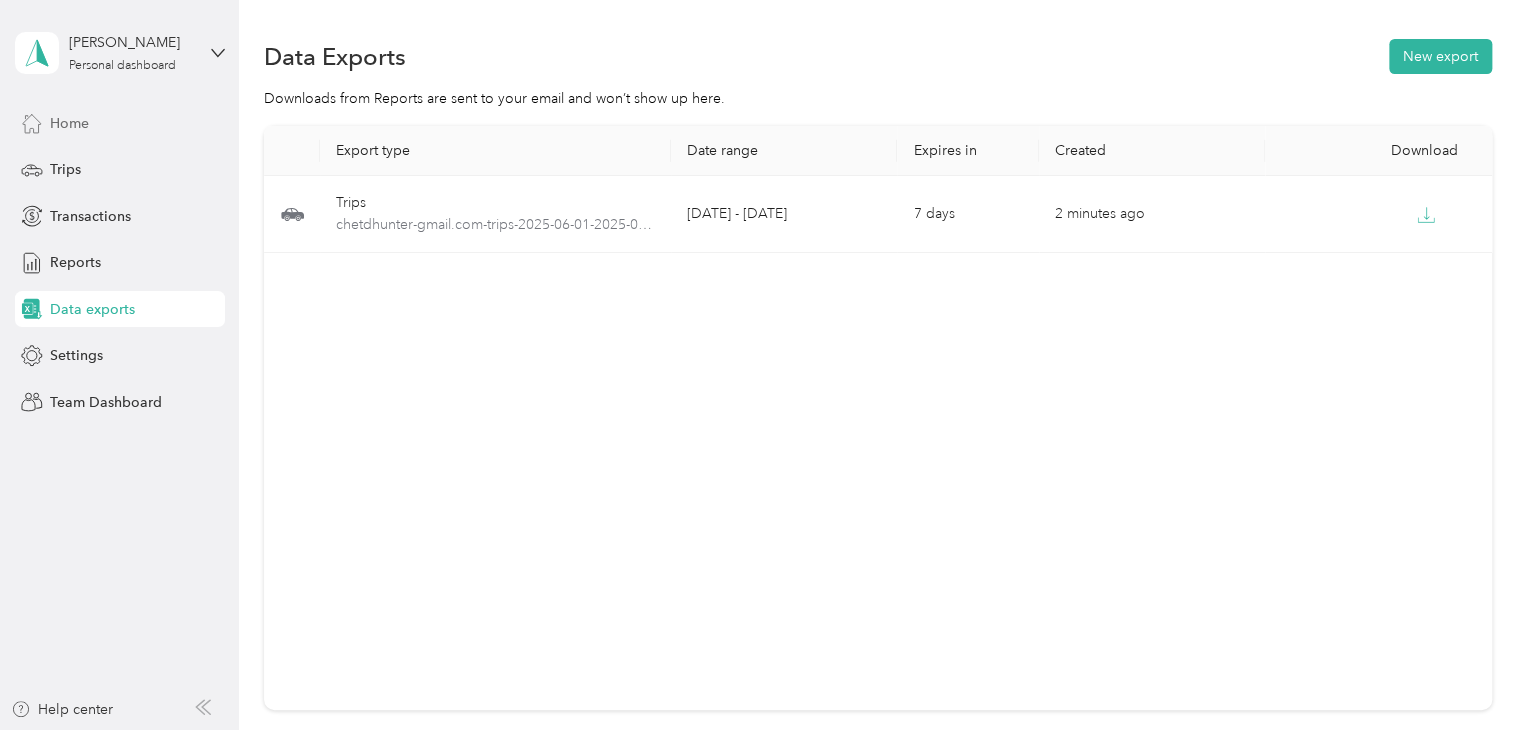 click on "Home" at bounding box center (120, 123) 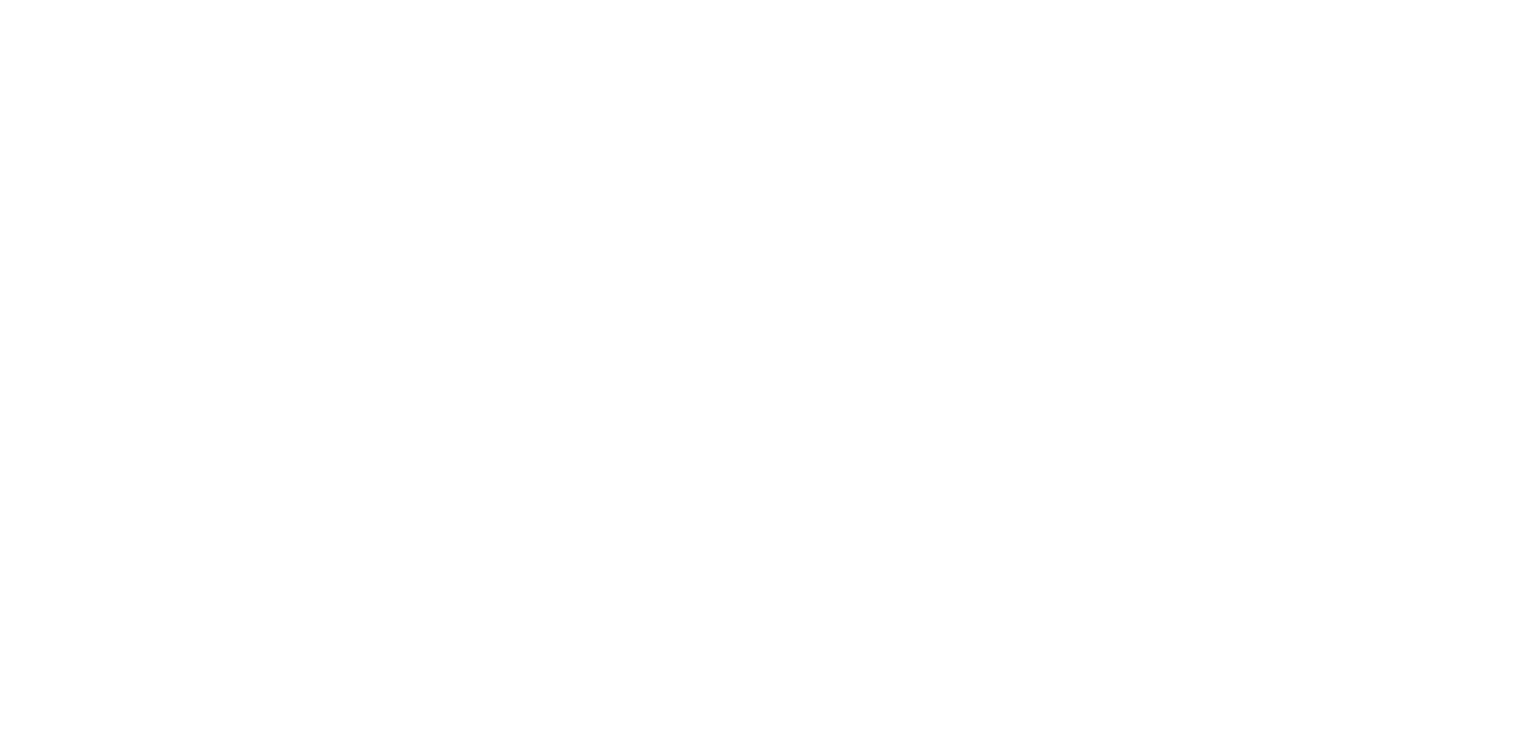 scroll, scrollTop: 0, scrollLeft: 0, axis: both 